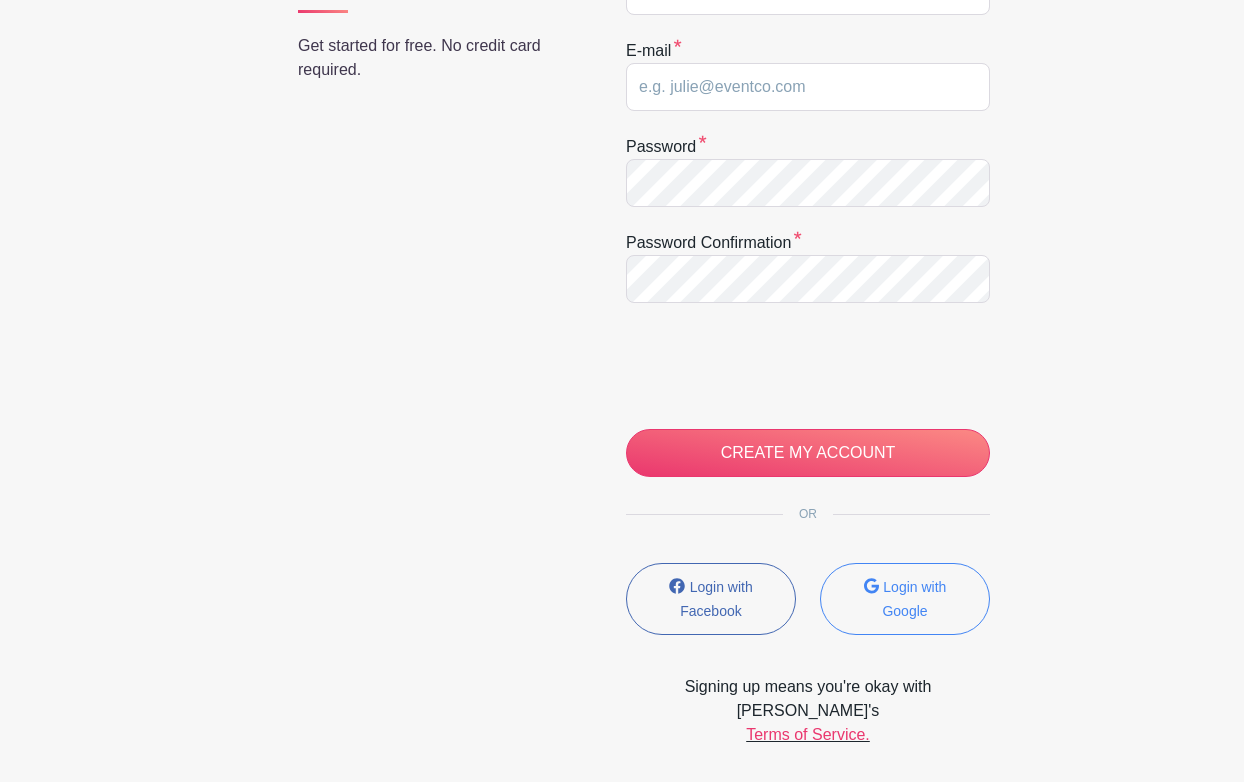 scroll, scrollTop: 0, scrollLeft: 0, axis: both 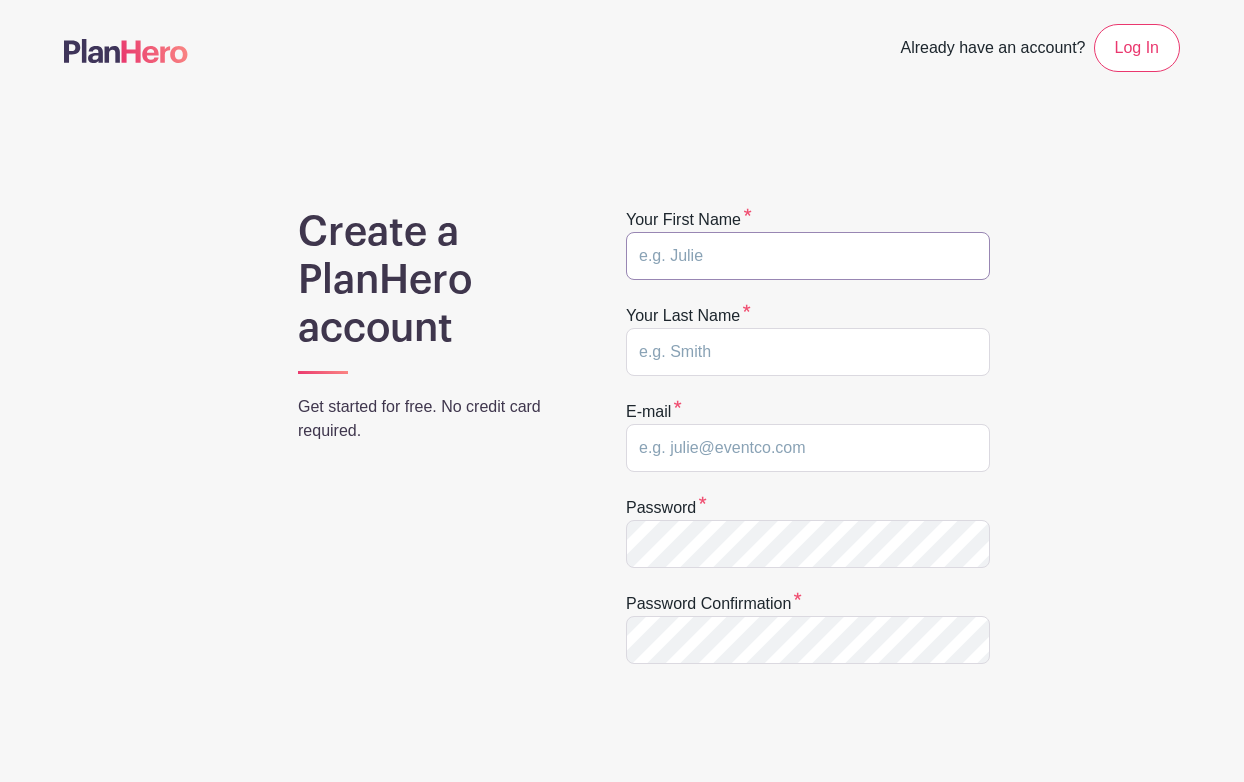 click at bounding box center (808, 256) 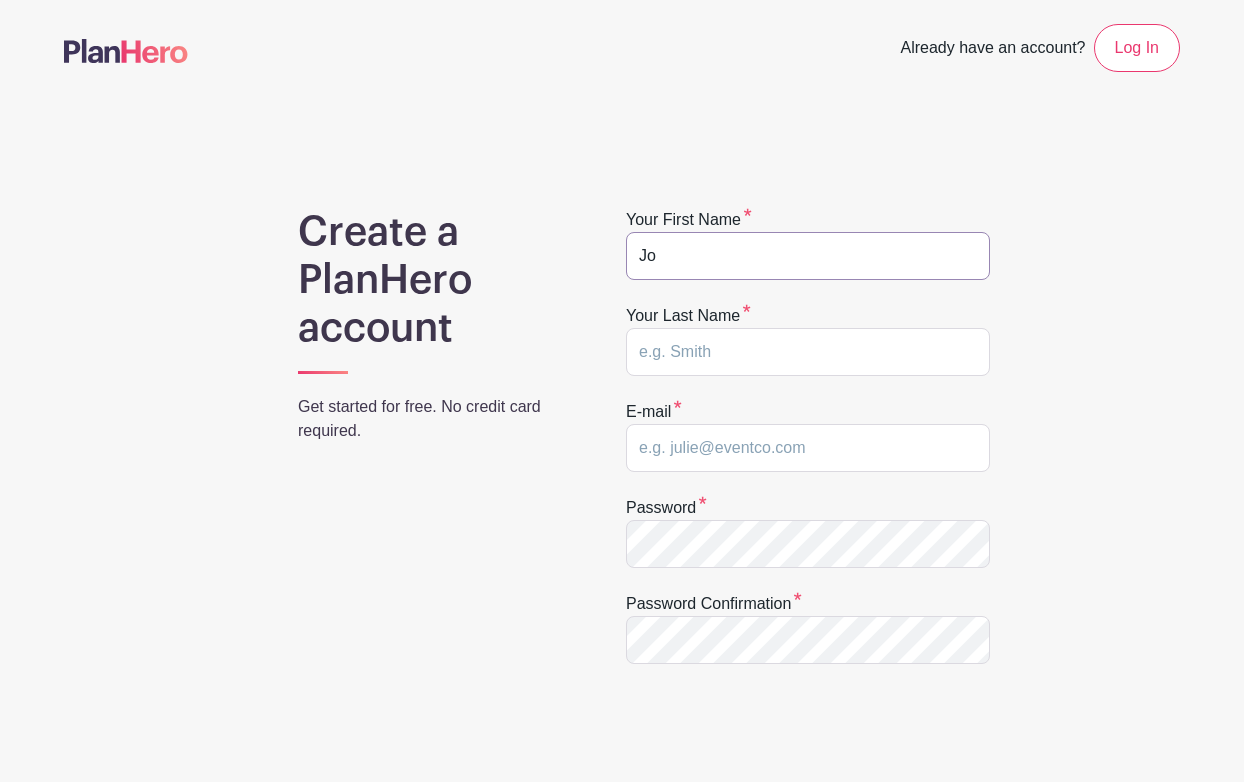 type on "Jo" 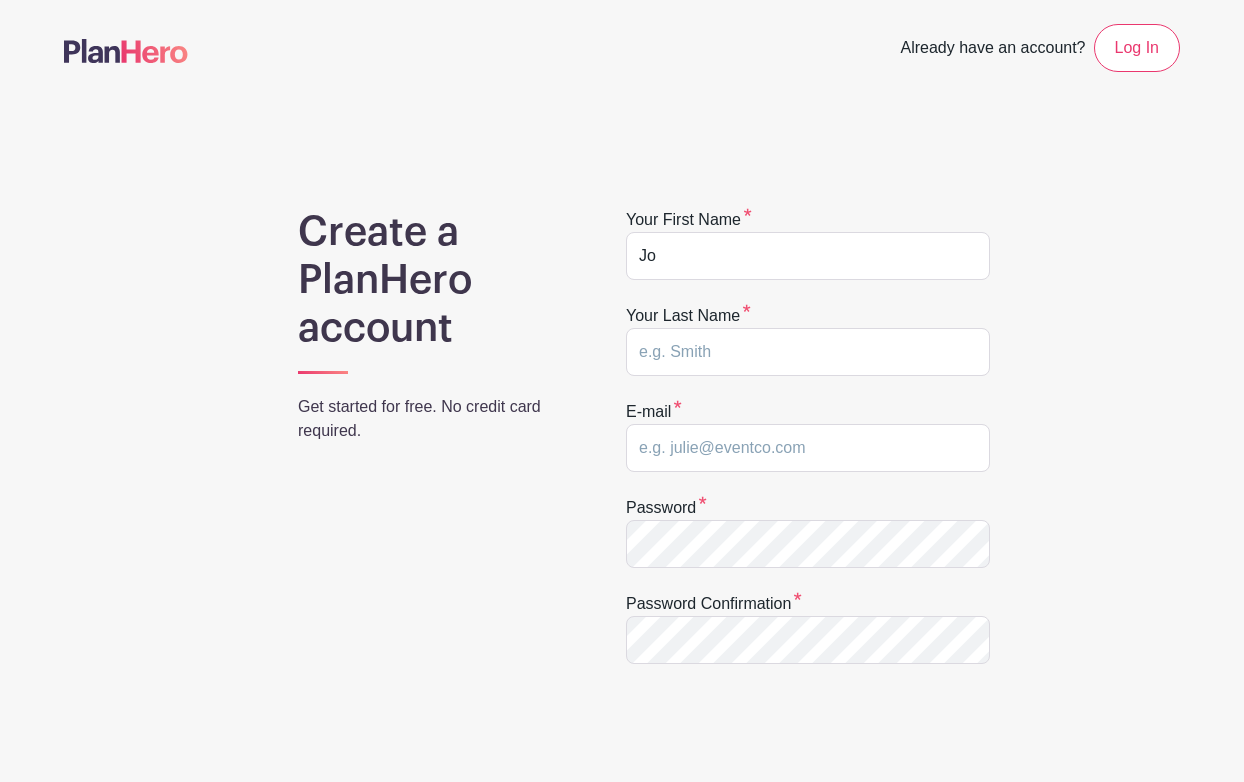 click on "Create a PlanHero account
Get started for free. No credit card required.
Your first name
[PERSON_NAME]
Your last name
E-mail
Password
Password confirmation
CREATE MY ACCOUNT
OR
Login with Facebook
Login with Google
Signing up means you're okay with [PERSON_NAME]'s
Terms of Service." at bounding box center (622, 658) 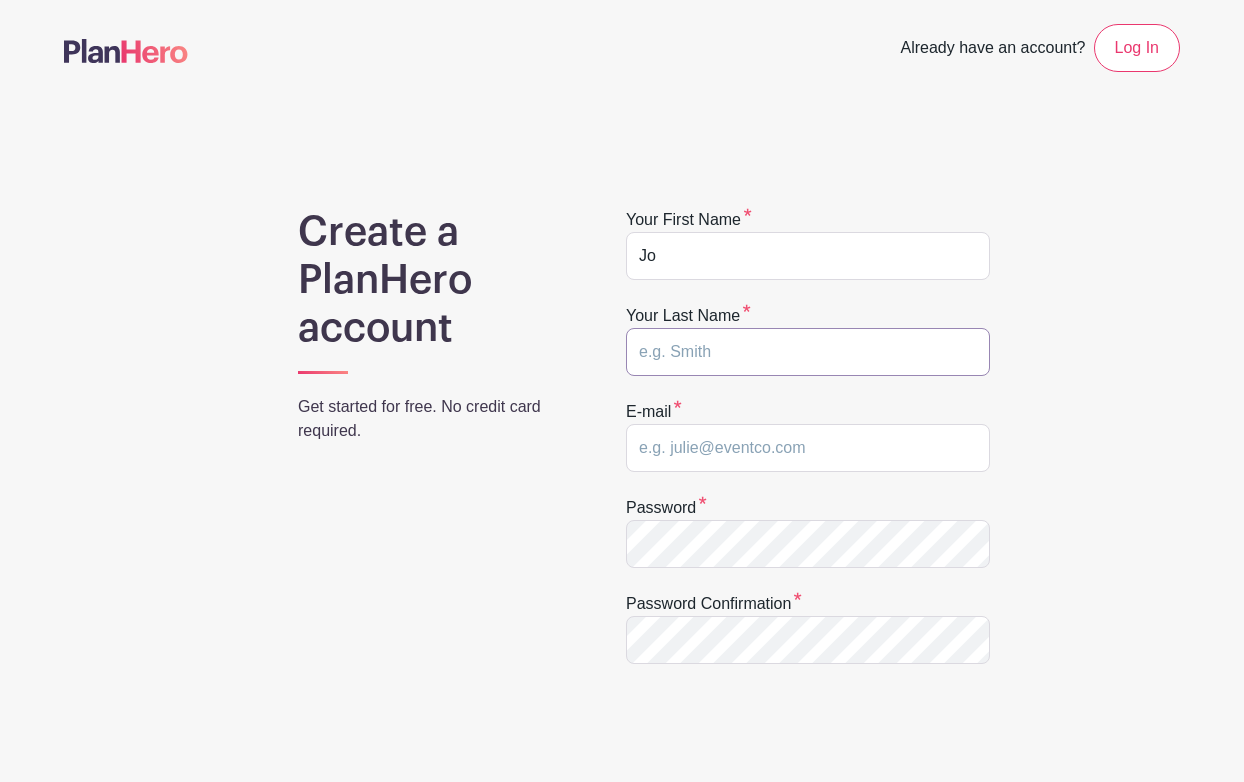 click at bounding box center [808, 352] 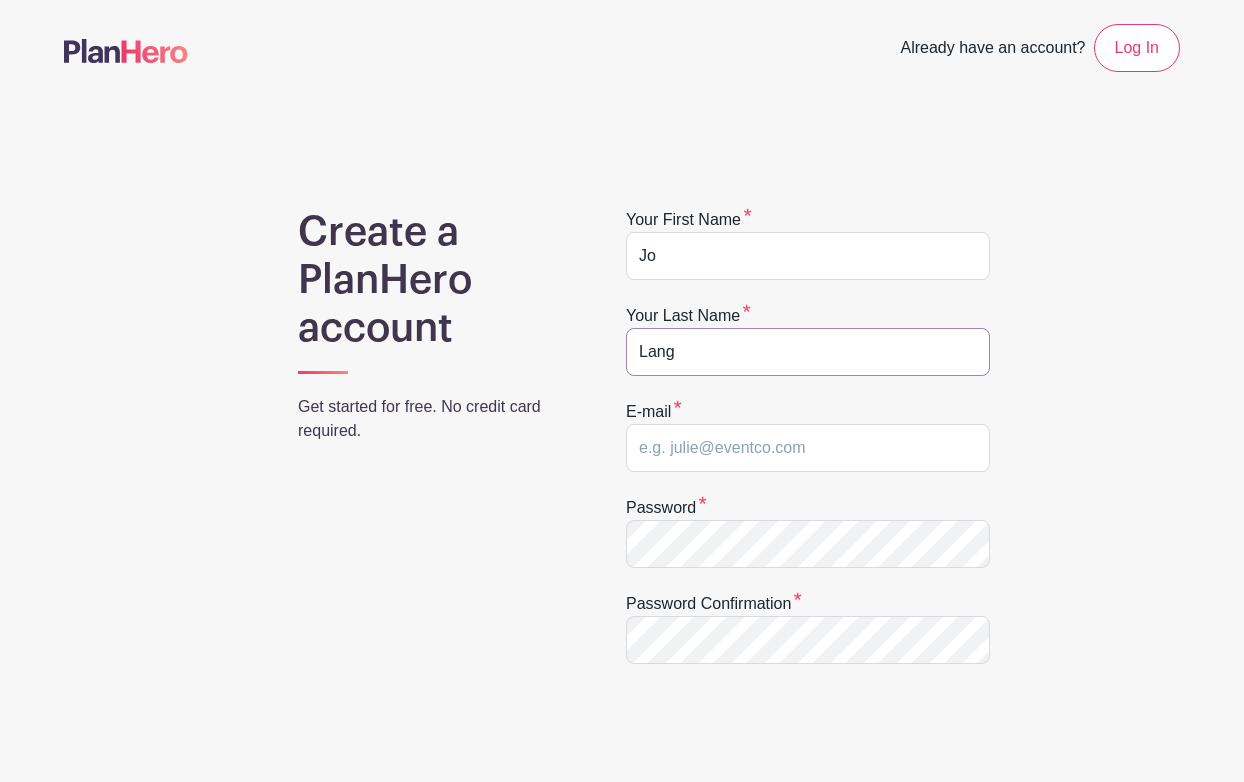 type on "Lang" 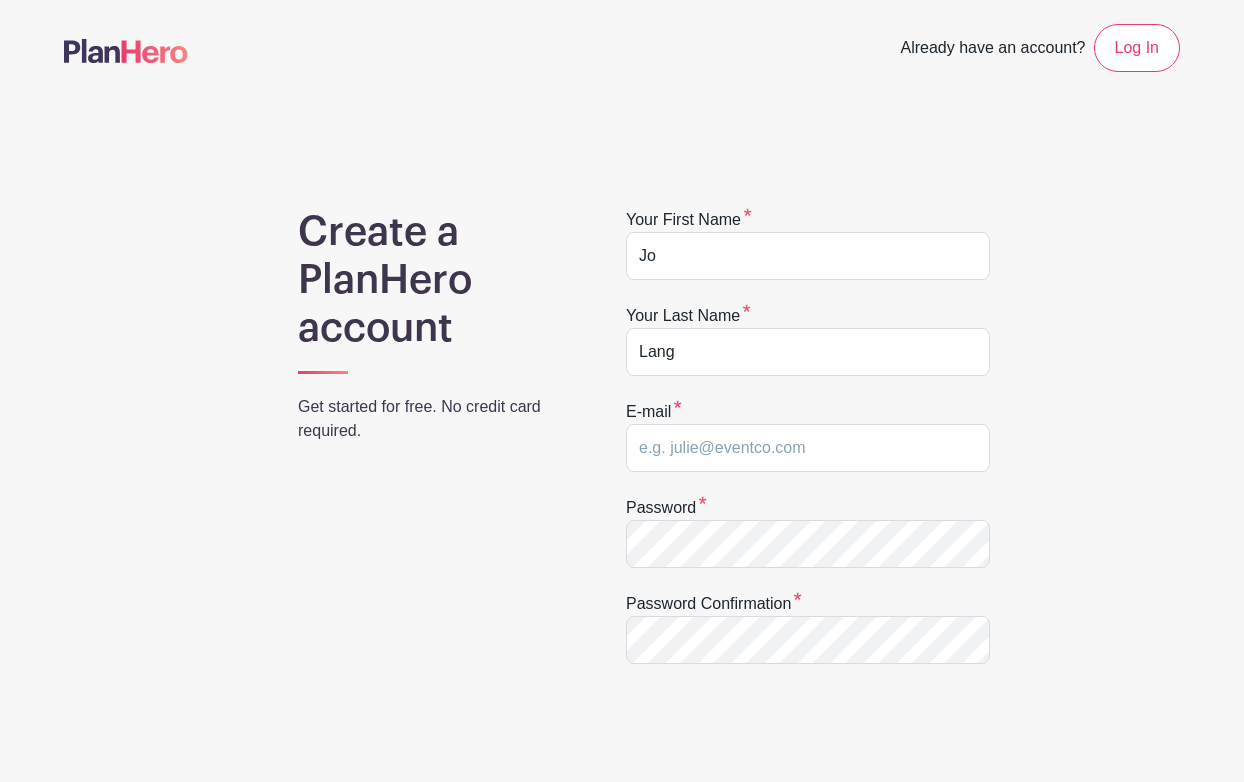 click on "Create a PlanHero account
Get started for free. No credit card required.
Your first name
[PERSON_NAME]
Your last name
[PERSON_NAME]
E-mail
Password
Password confirmation
CREATE MY ACCOUNT
OR
Login with Facebook
Login with Google
Signing up means you're okay with [PERSON_NAME]'s
Terms of Service." at bounding box center (622, 658) 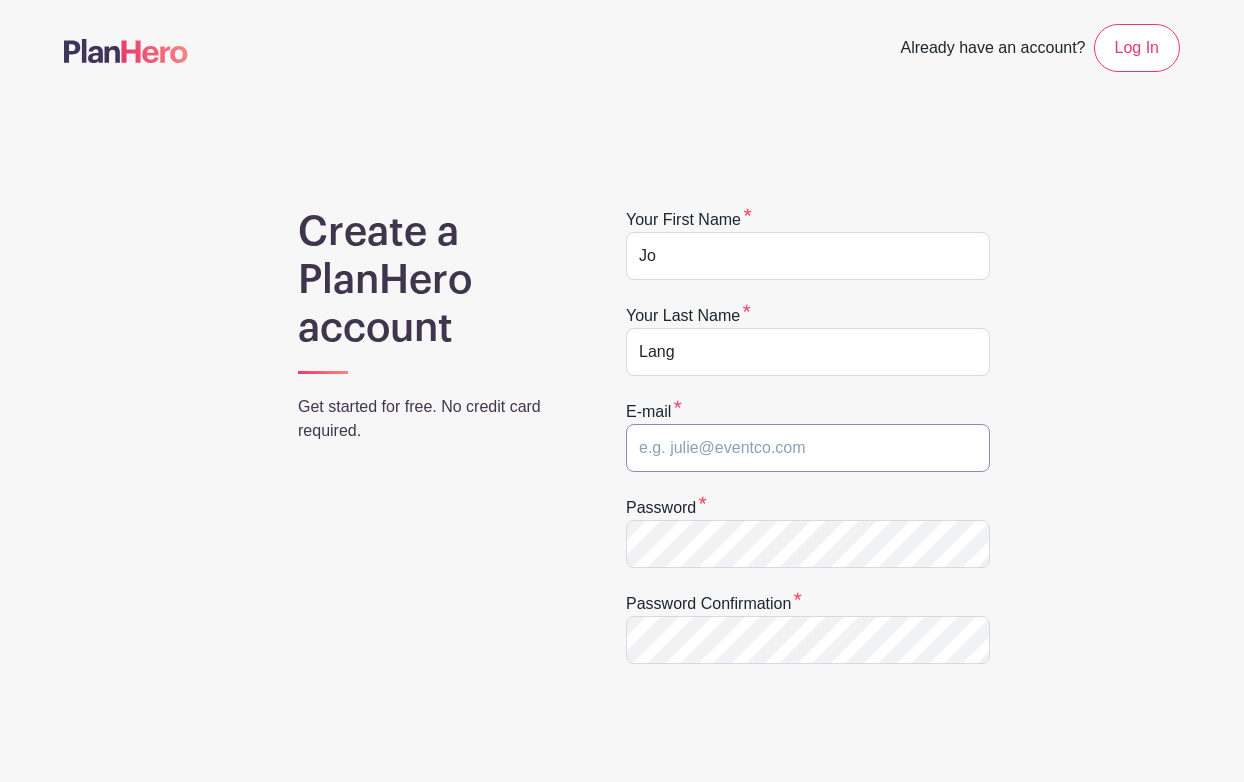 click at bounding box center [808, 448] 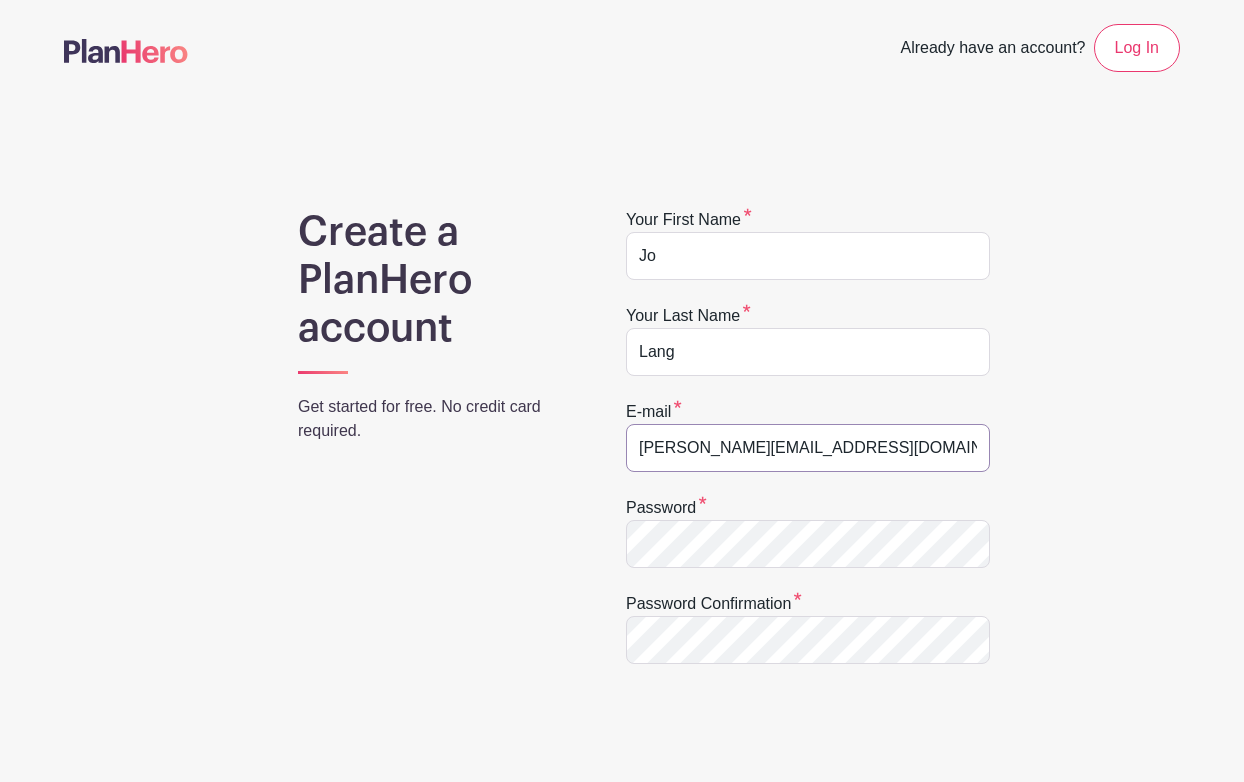 type on "[PERSON_NAME][EMAIL_ADDRESS][DOMAIN_NAME]" 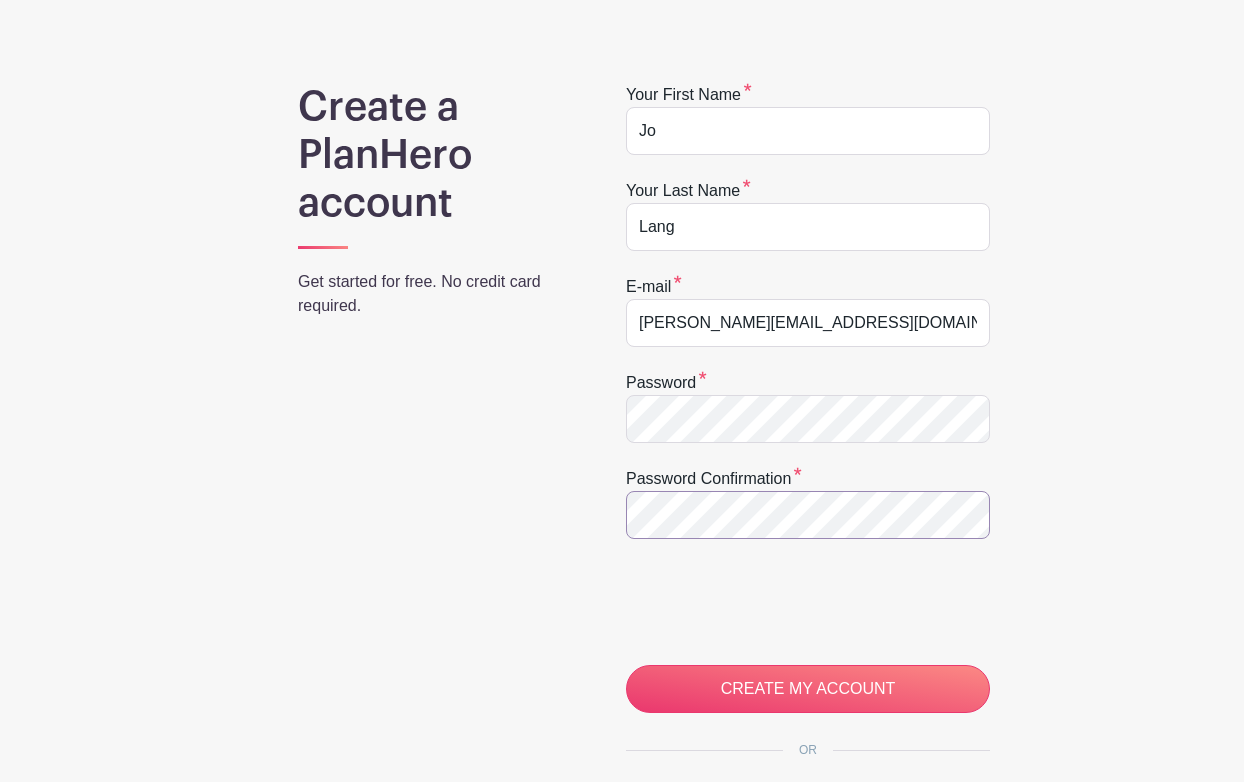 scroll, scrollTop: 232, scrollLeft: 0, axis: vertical 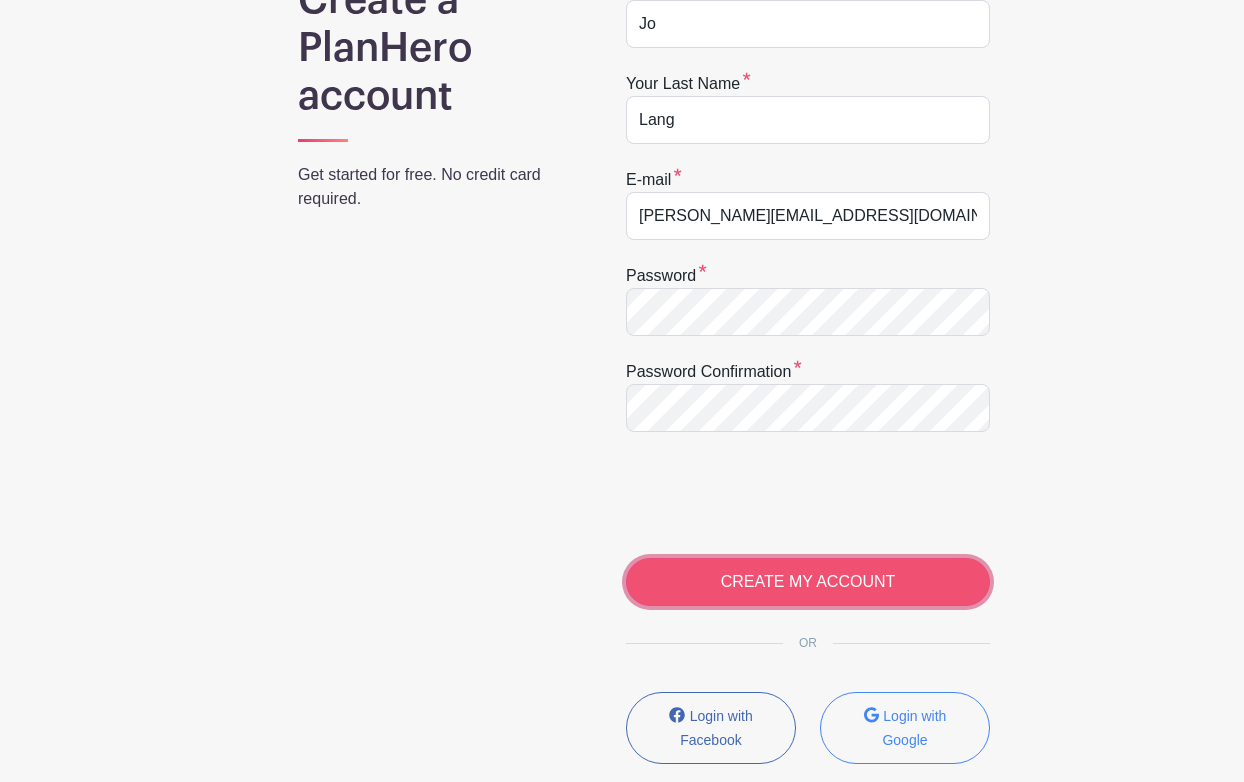 click on "CREATE MY ACCOUNT" at bounding box center [808, 582] 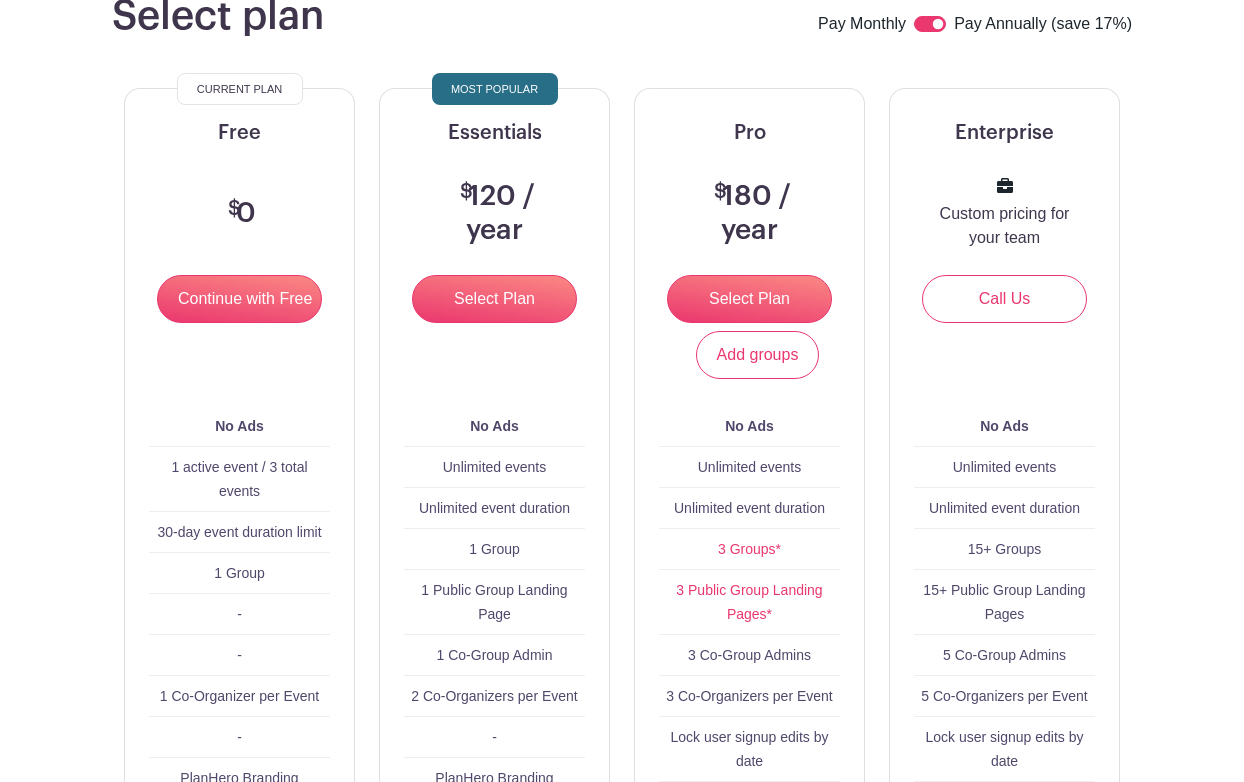 scroll, scrollTop: 219, scrollLeft: 0, axis: vertical 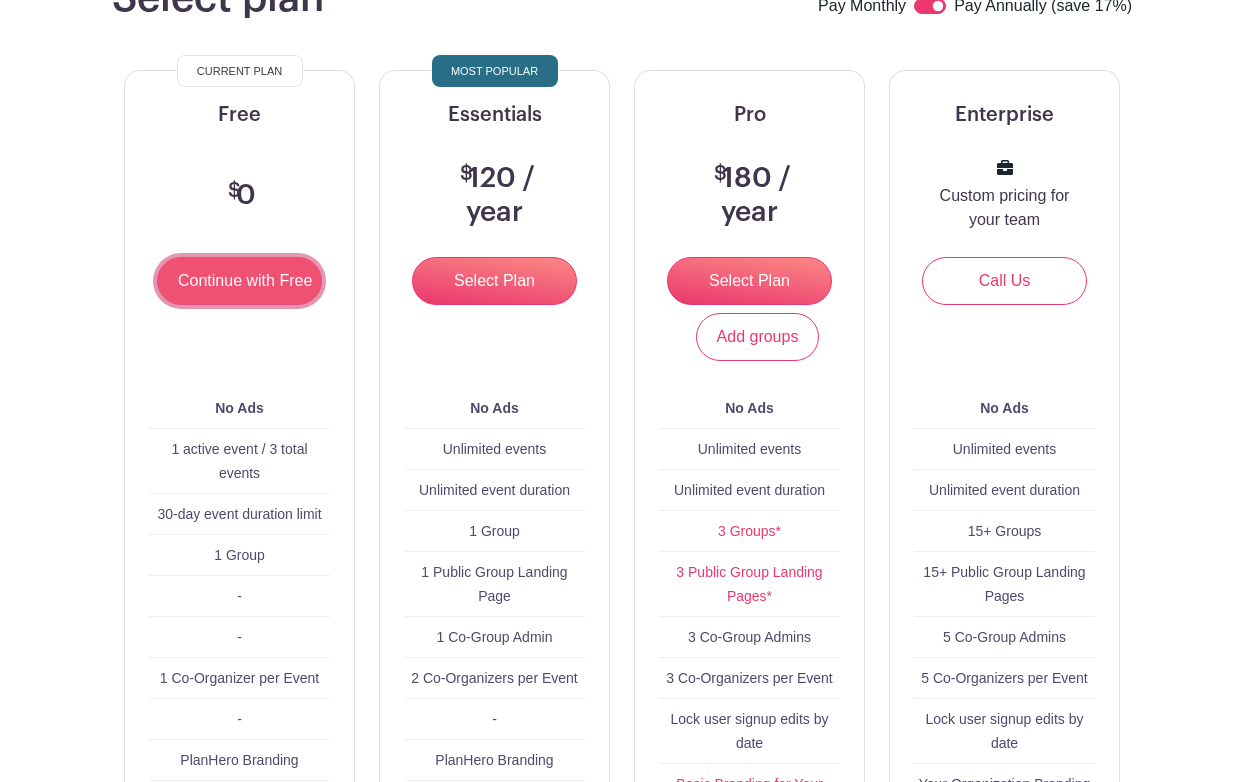 click on "Continue with Free" at bounding box center [239, 281] 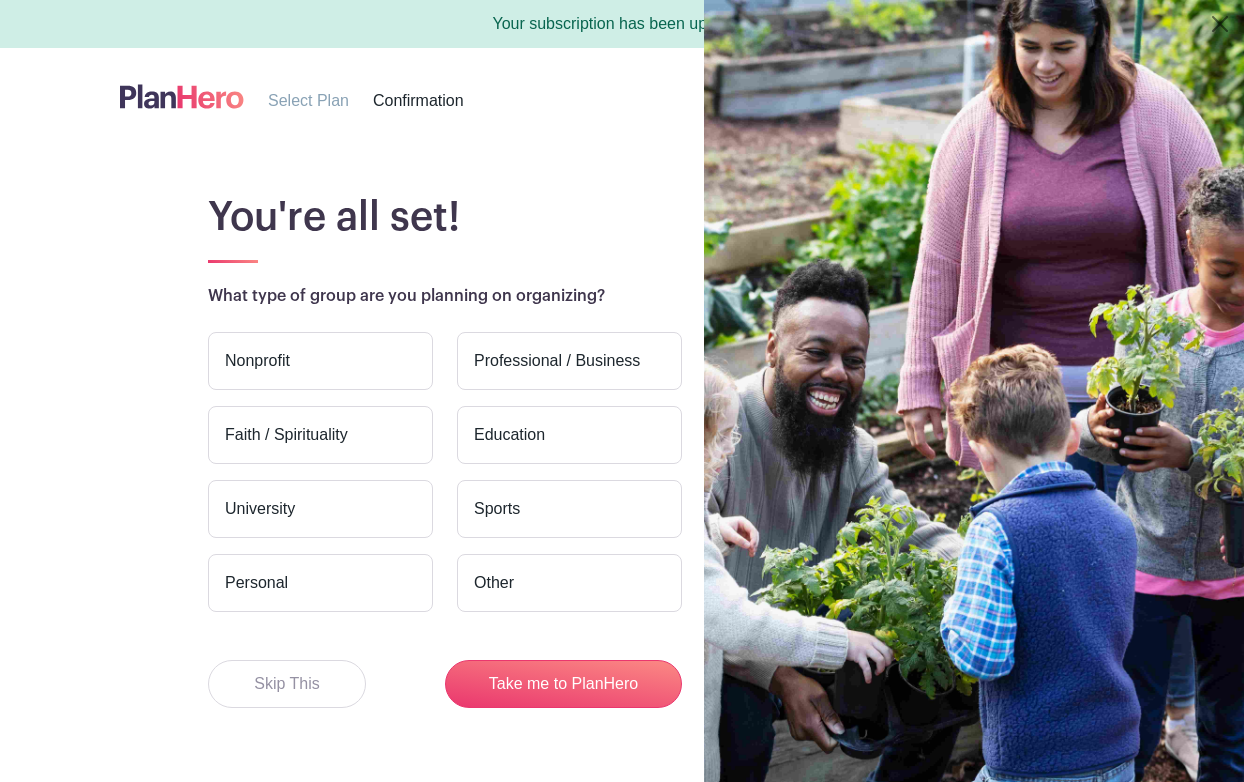 scroll, scrollTop: 0, scrollLeft: 0, axis: both 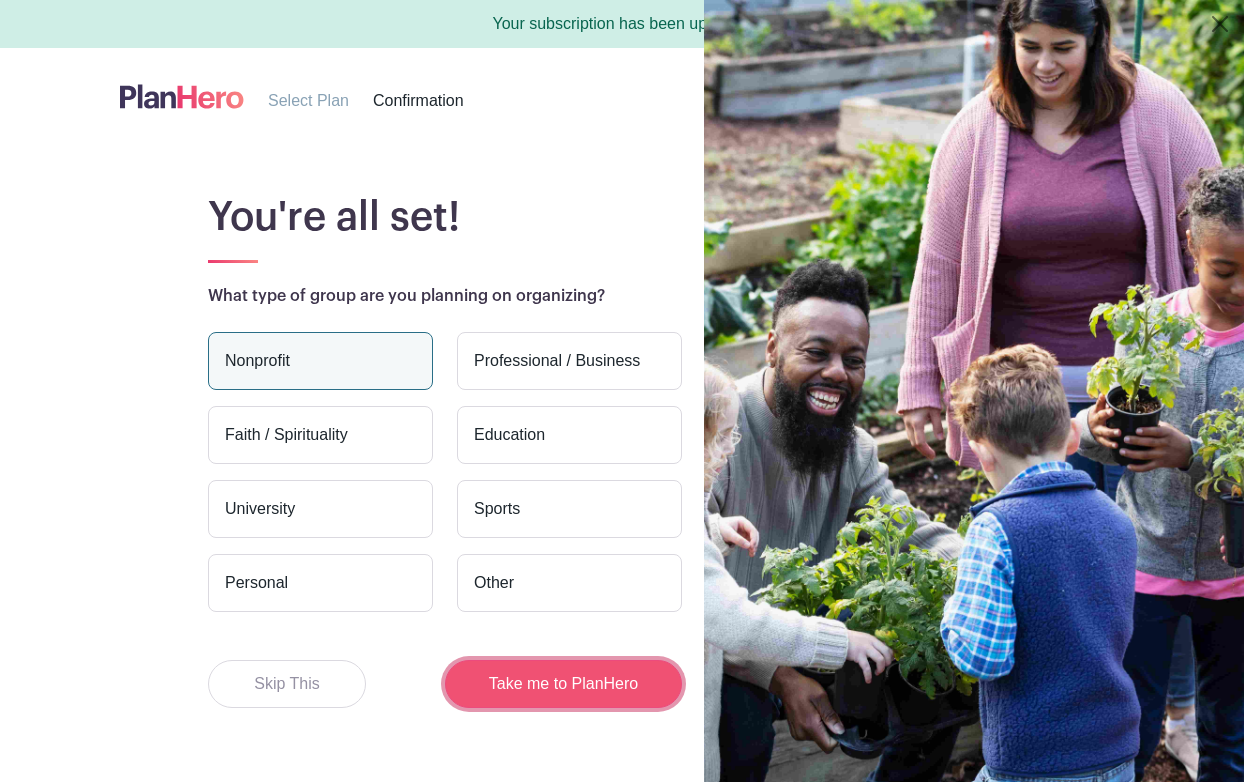 click on "Take me to PlanHero" at bounding box center [563, 684] 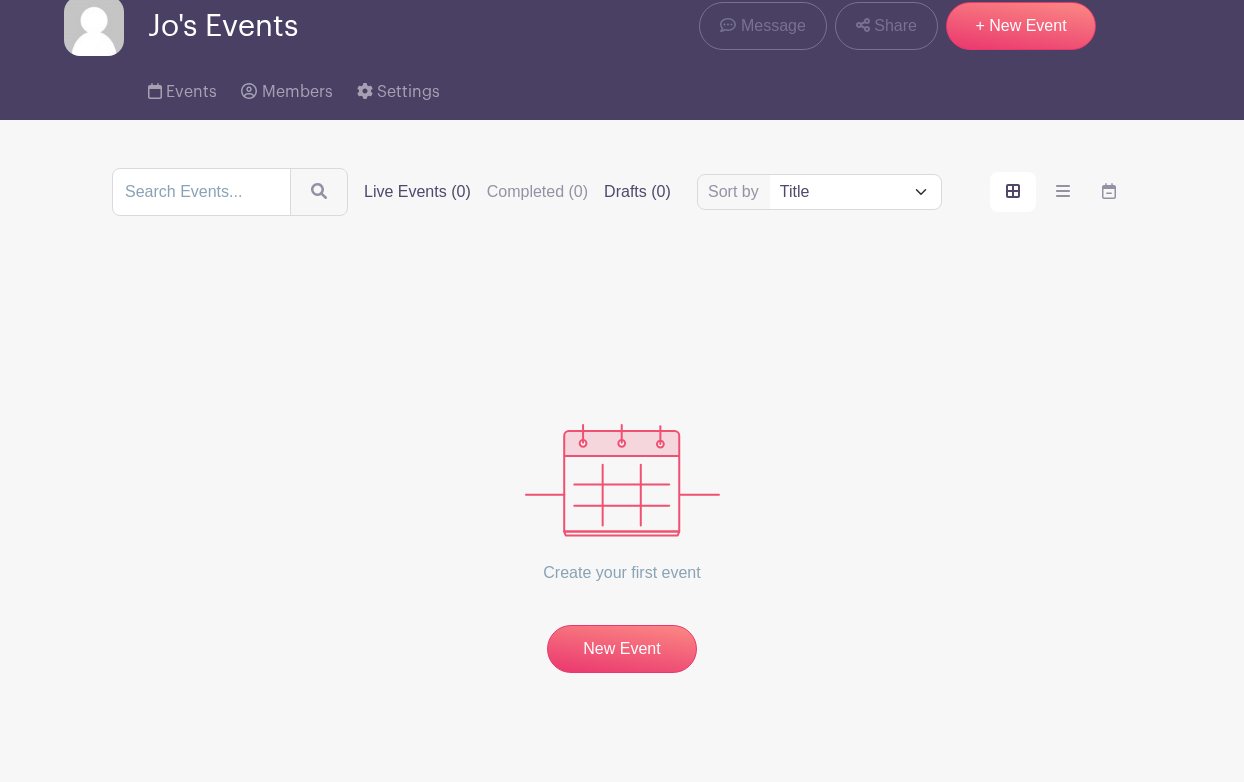 scroll, scrollTop: 101, scrollLeft: 0, axis: vertical 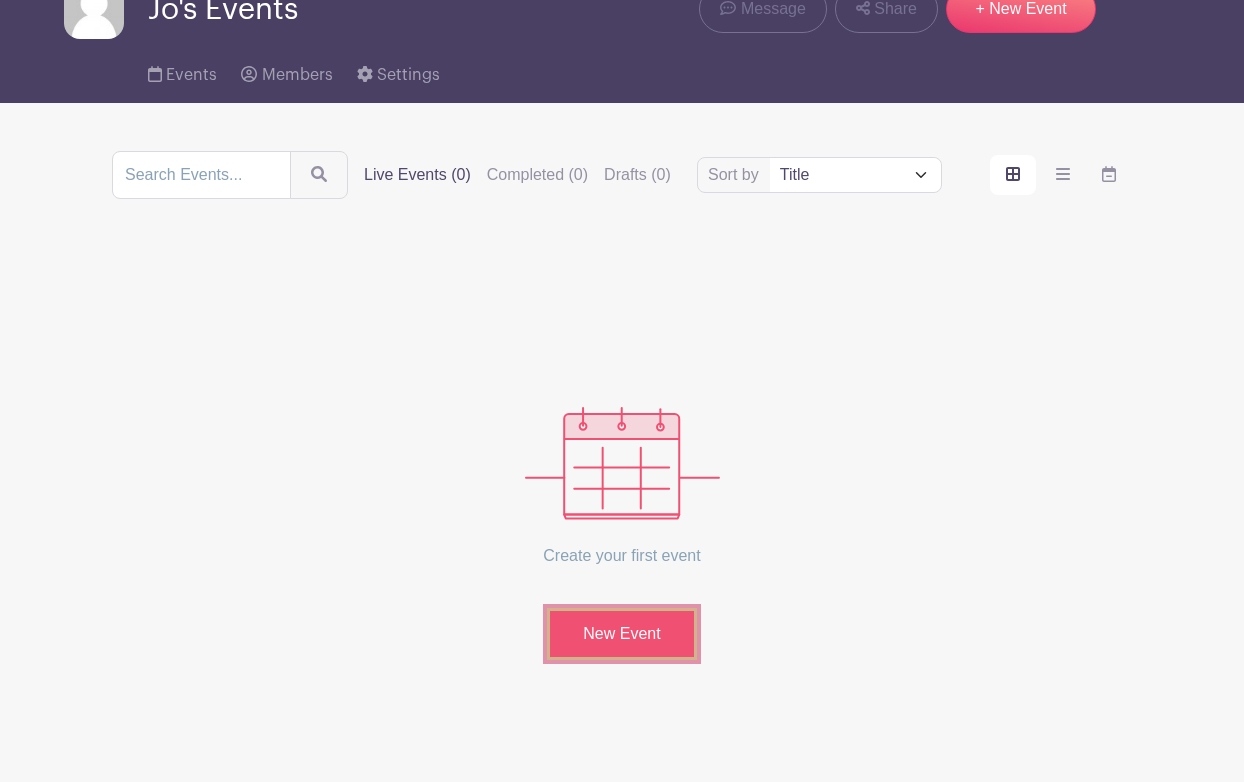 click on "New Event" at bounding box center [622, 634] 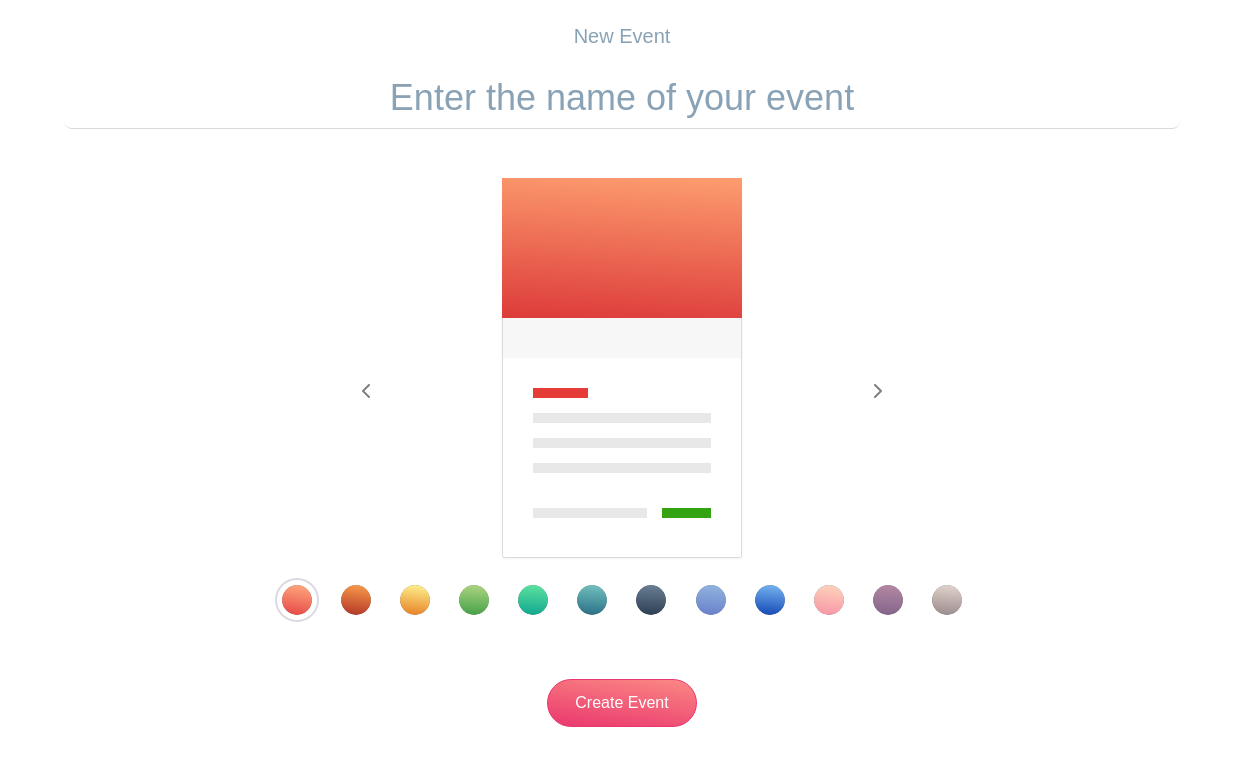 scroll, scrollTop: 218, scrollLeft: 0, axis: vertical 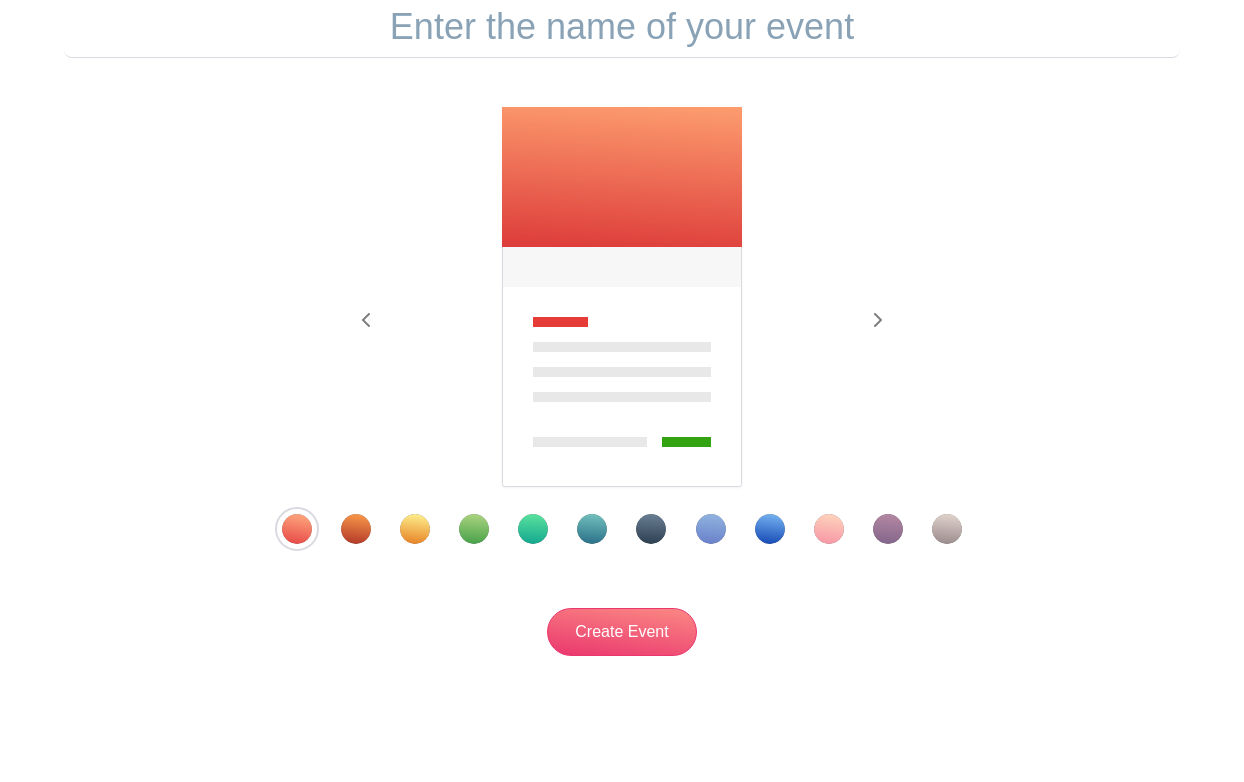 click at bounding box center [415, 529] 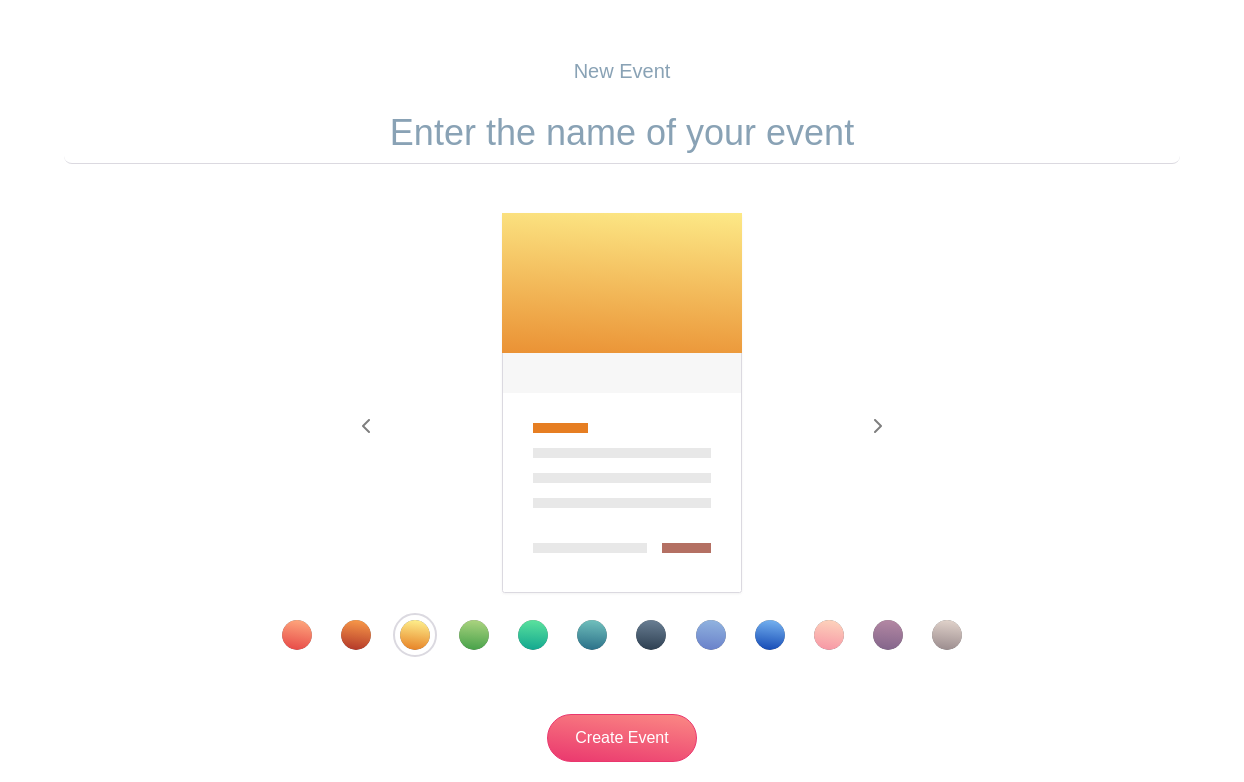 scroll, scrollTop: 67, scrollLeft: 0, axis: vertical 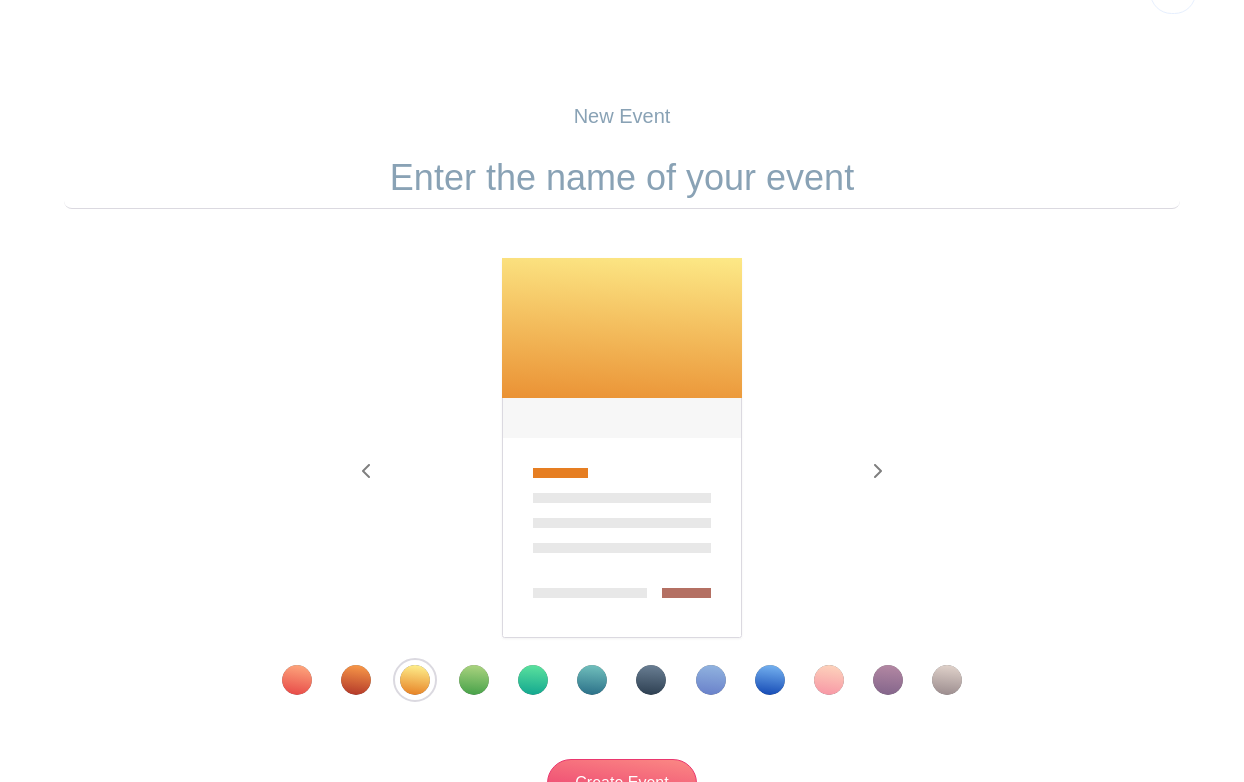 click at bounding box center [622, 178] 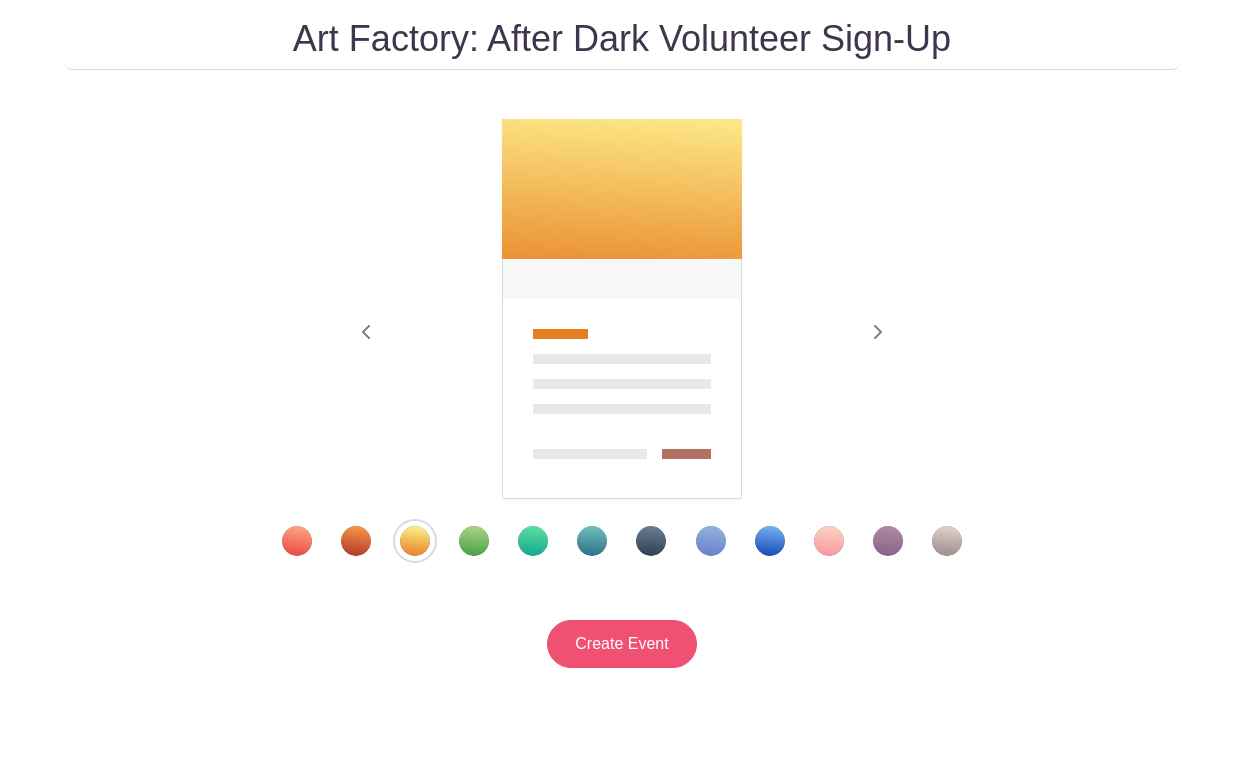 scroll, scrollTop: 0, scrollLeft: 0, axis: both 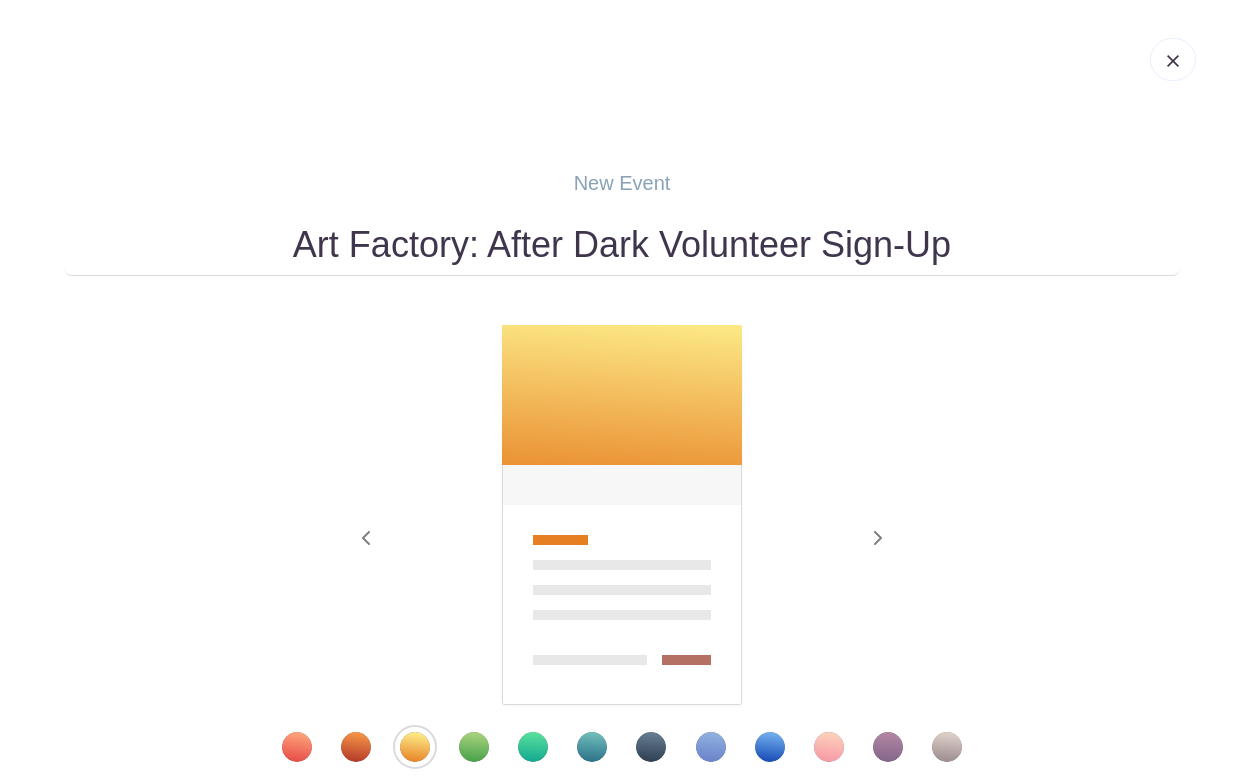 drag, startPoint x: 649, startPoint y: 248, endPoint x: 290, endPoint y: 249, distance: 359.0014 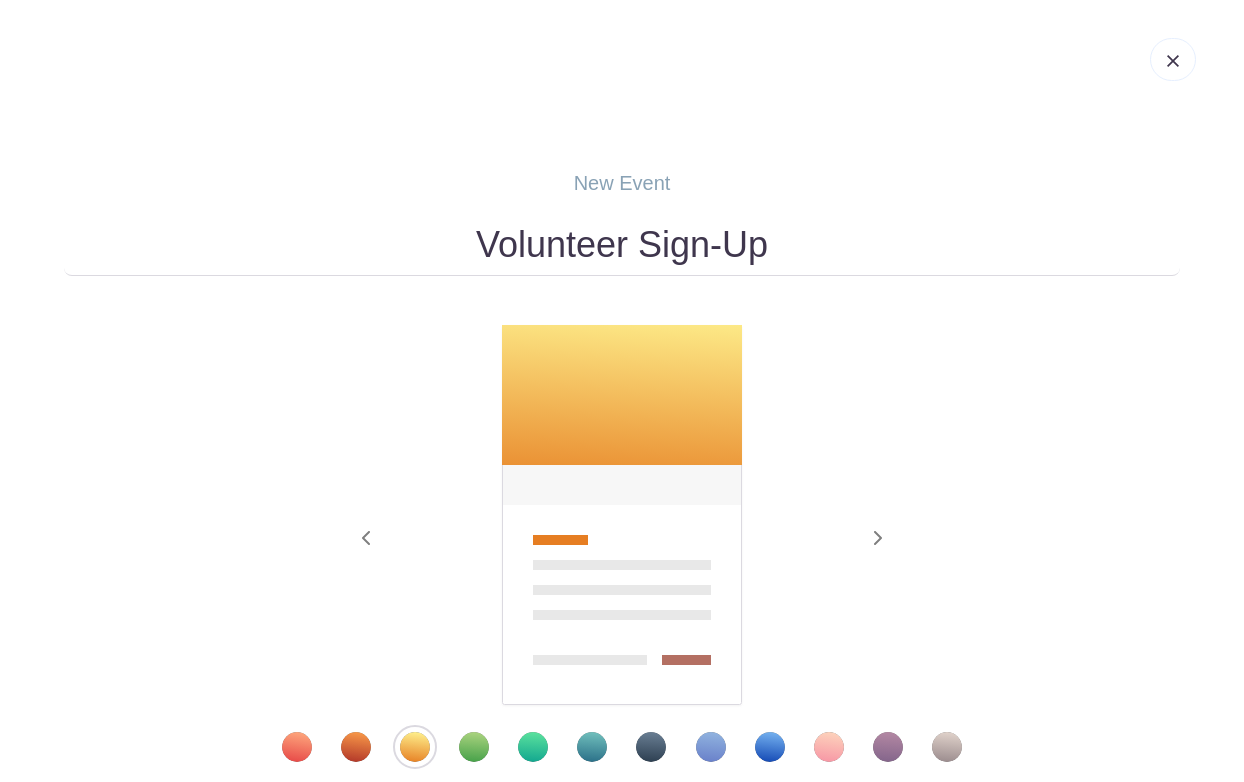 click on "Volunteer Sign-Up" at bounding box center [622, 245] 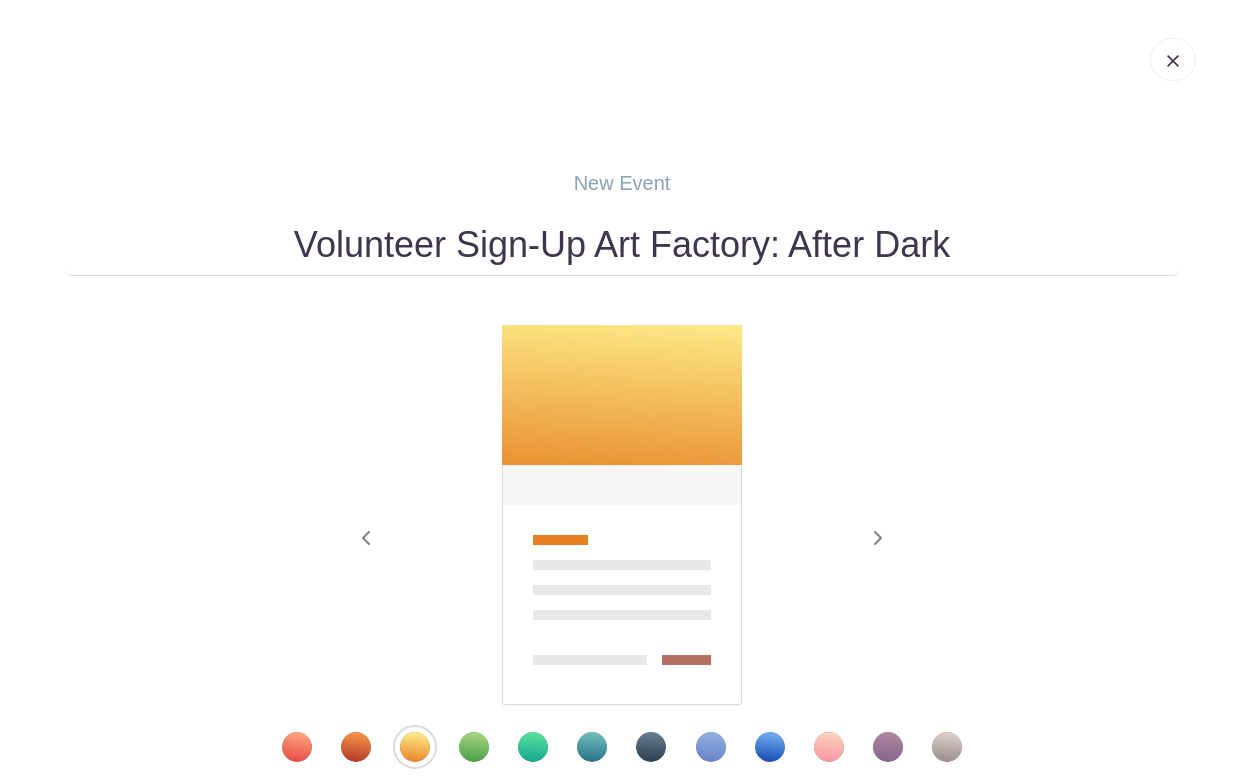click on "Volunteer Sign-Up Art Factory: After Dark" at bounding box center [622, 245] 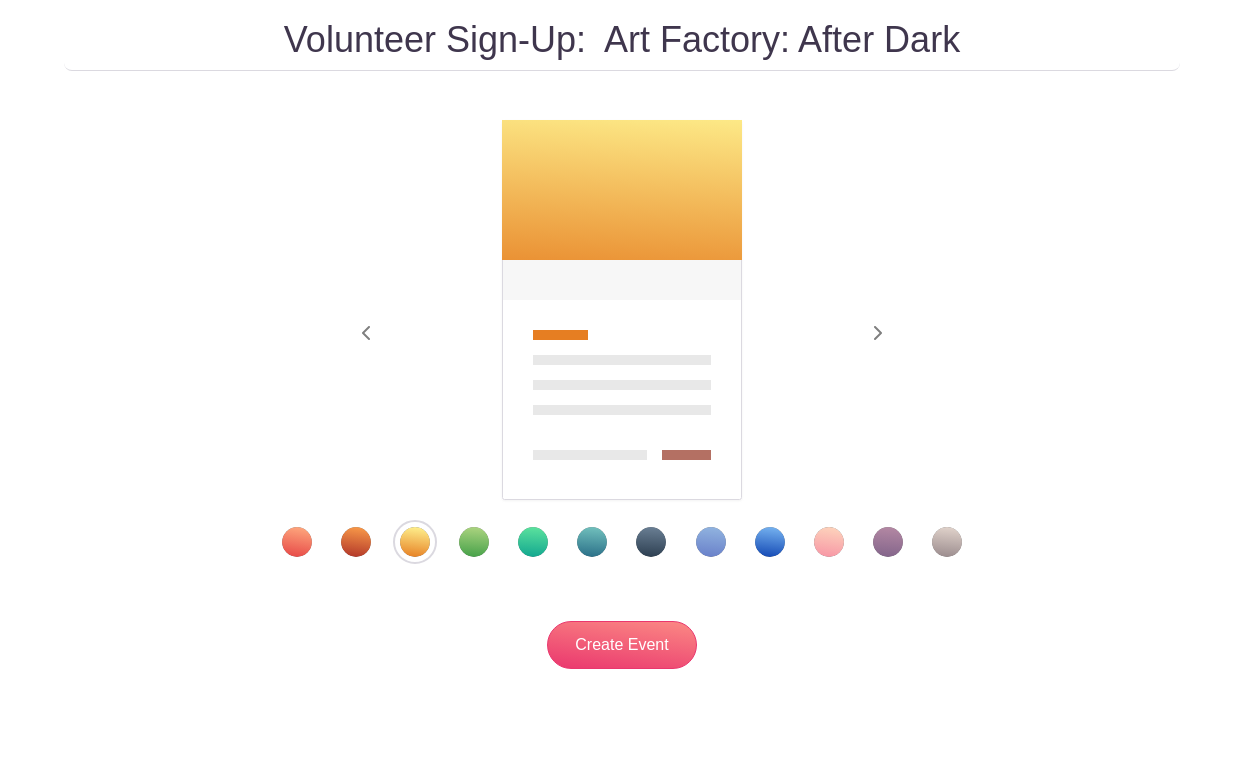 scroll, scrollTop: 108, scrollLeft: 0, axis: vertical 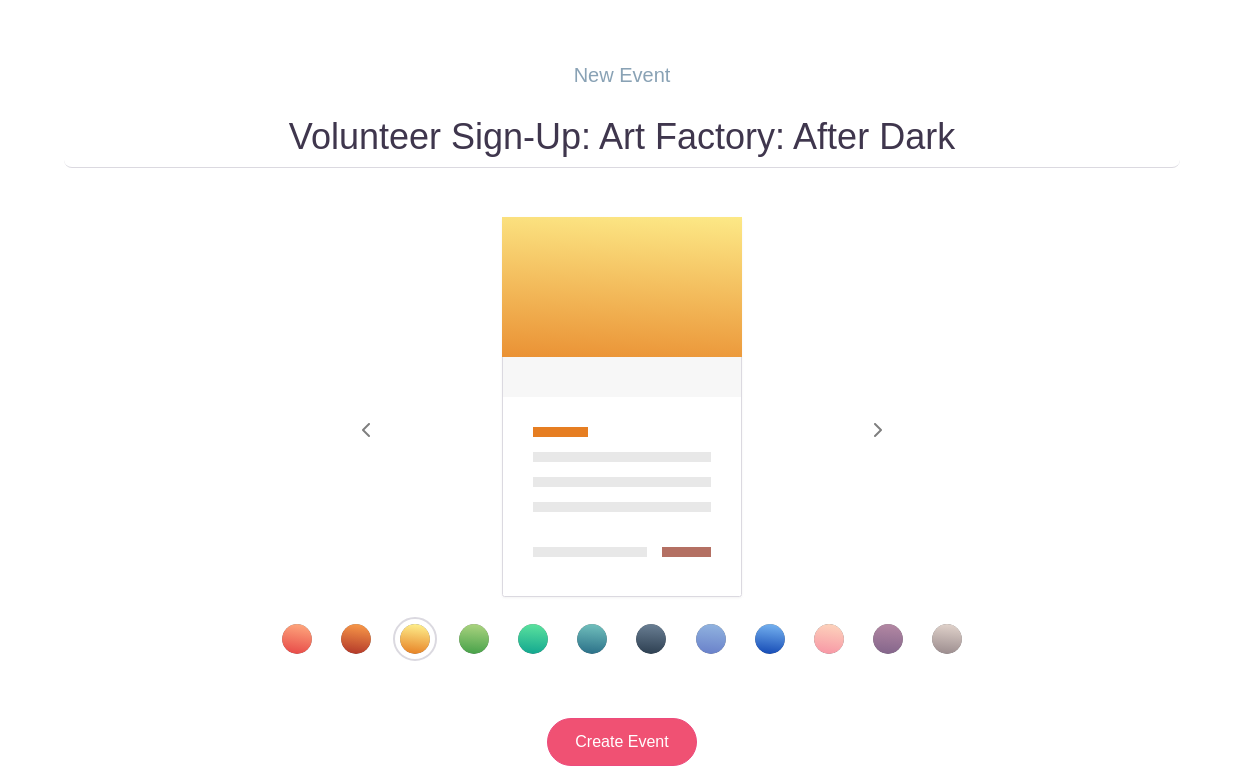 type on "Volunteer Sign-Up: Art Factory: After Dark" 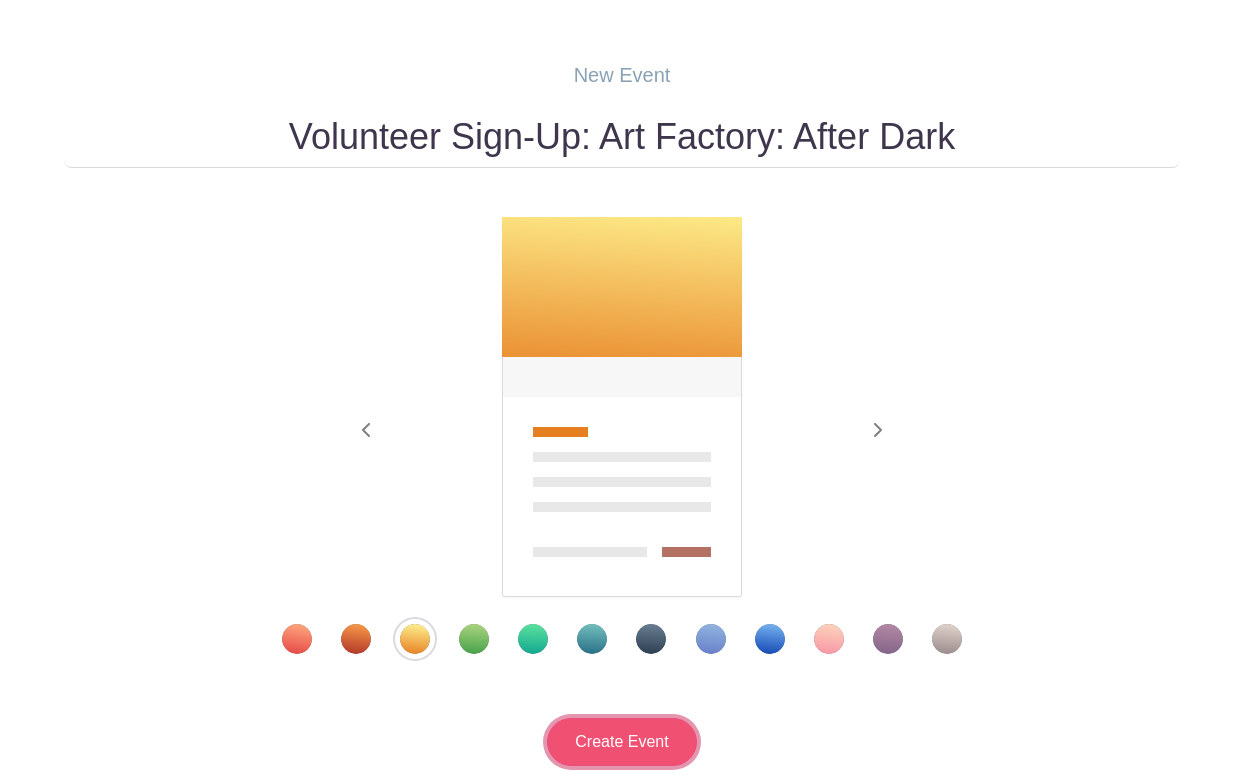 click on "Create Event" at bounding box center (622, 742) 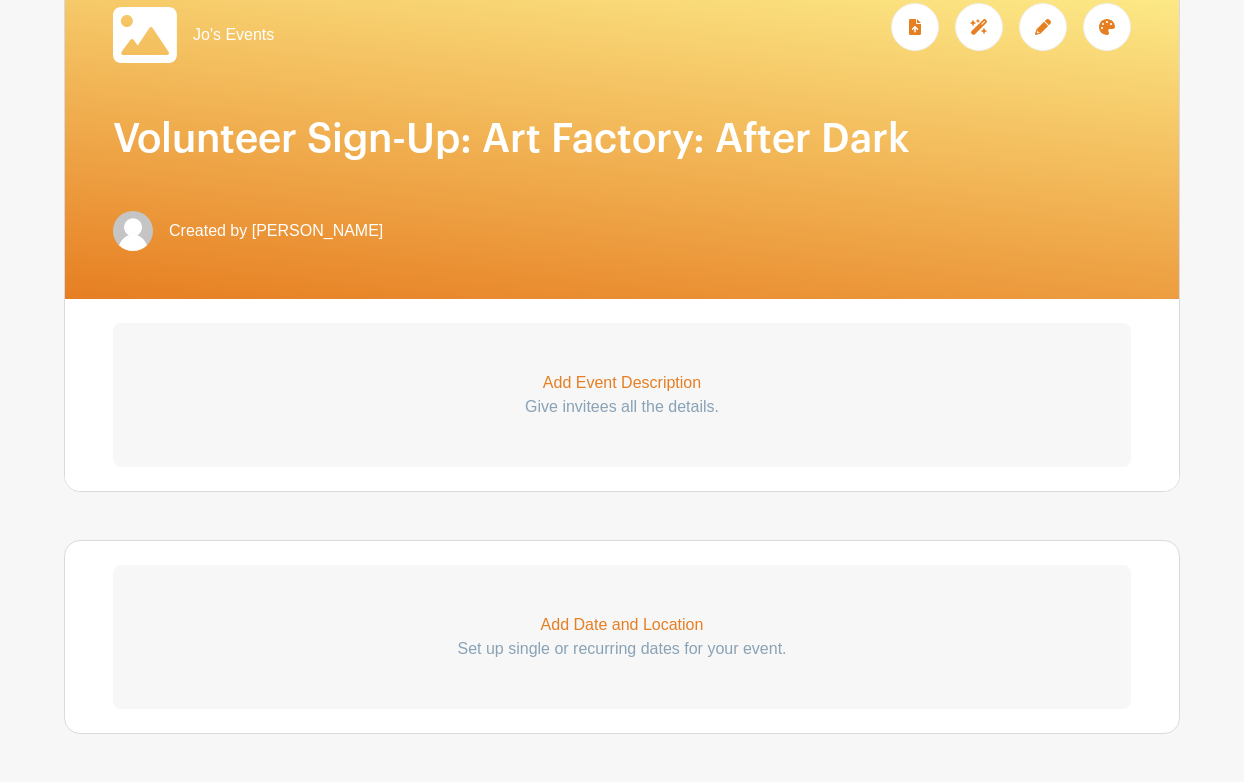 scroll, scrollTop: 0, scrollLeft: 0, axis: both 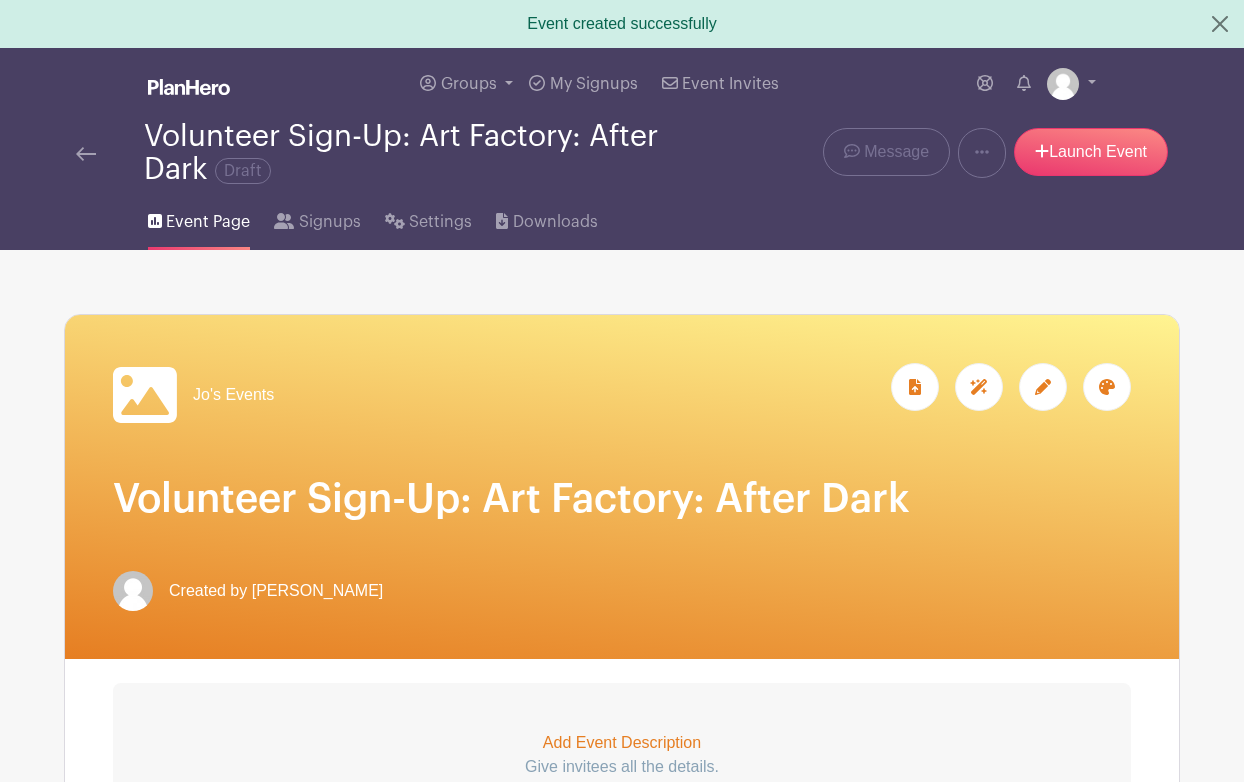 click 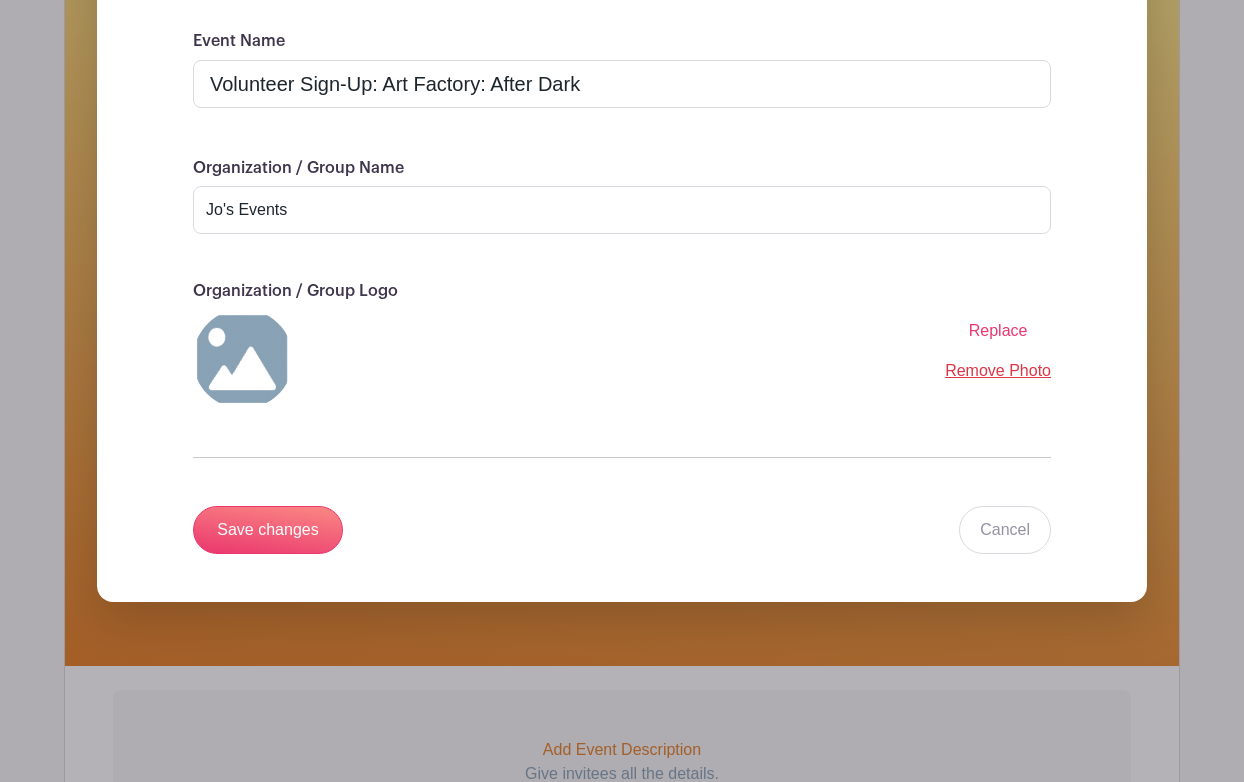 scroll, scrollTop: 473, scrollLeft: 0, axis: vertical 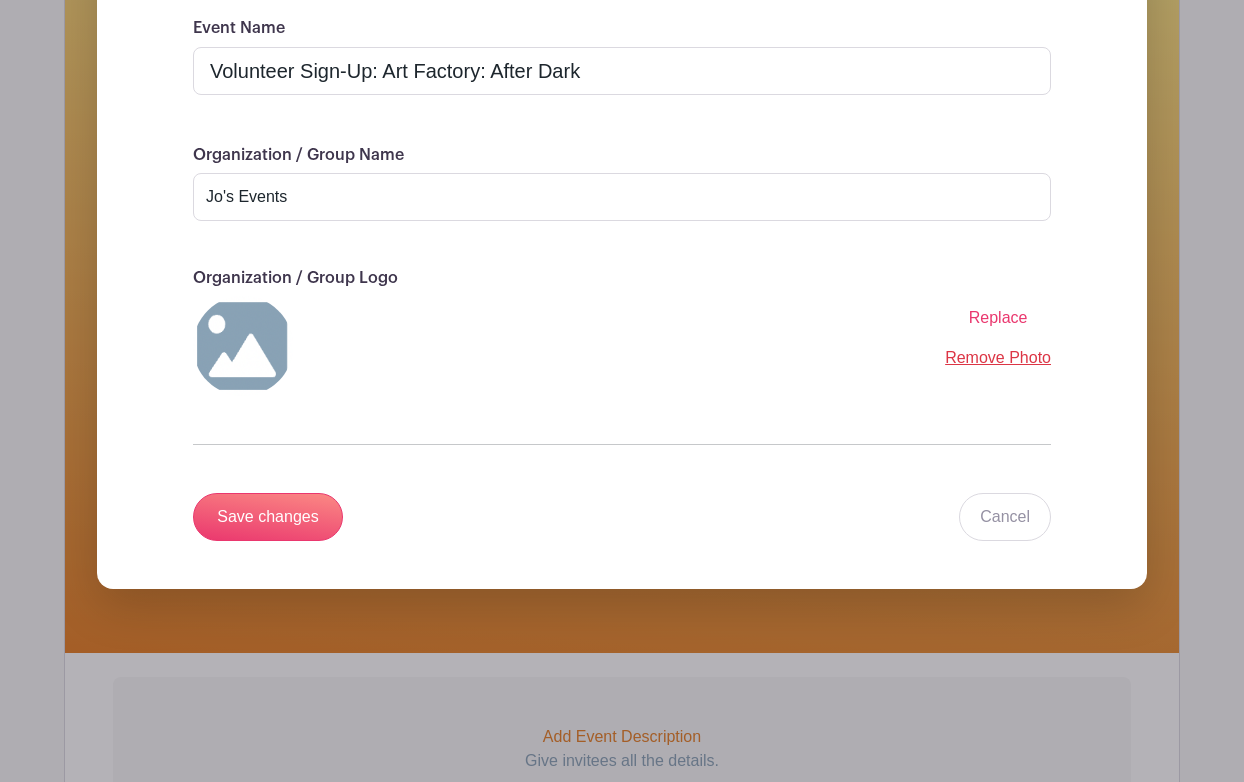 click at bounding box center (243, 346) 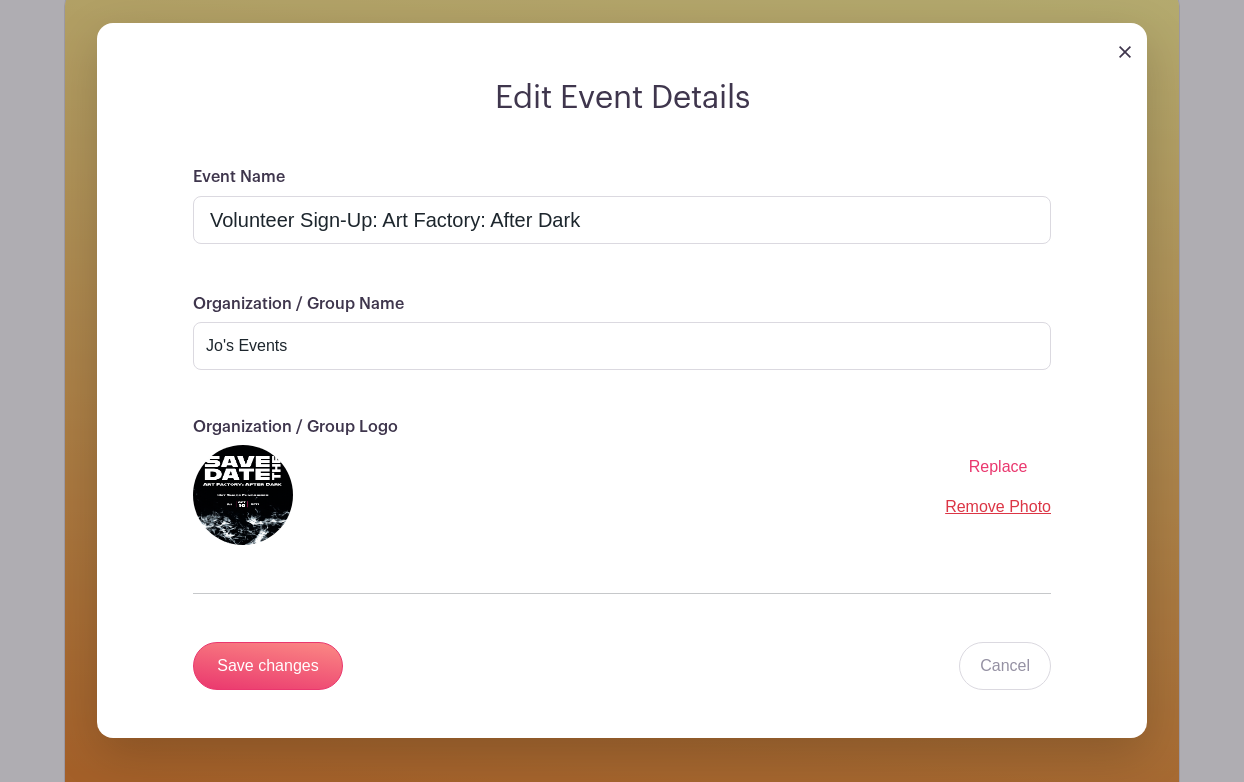 scroll, scrollTop: 332, scrollLeft: 0, axis: vertical 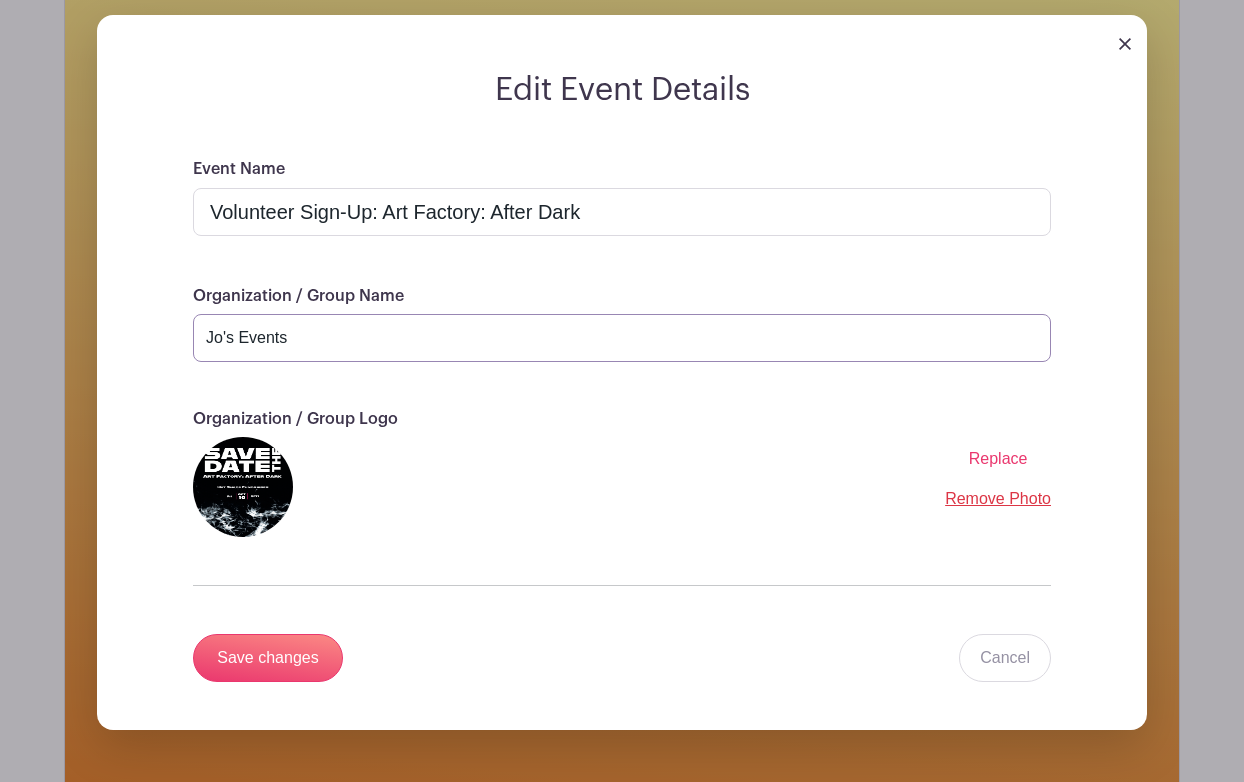 click on "Jo's Events" at bounding box center (622, 338) 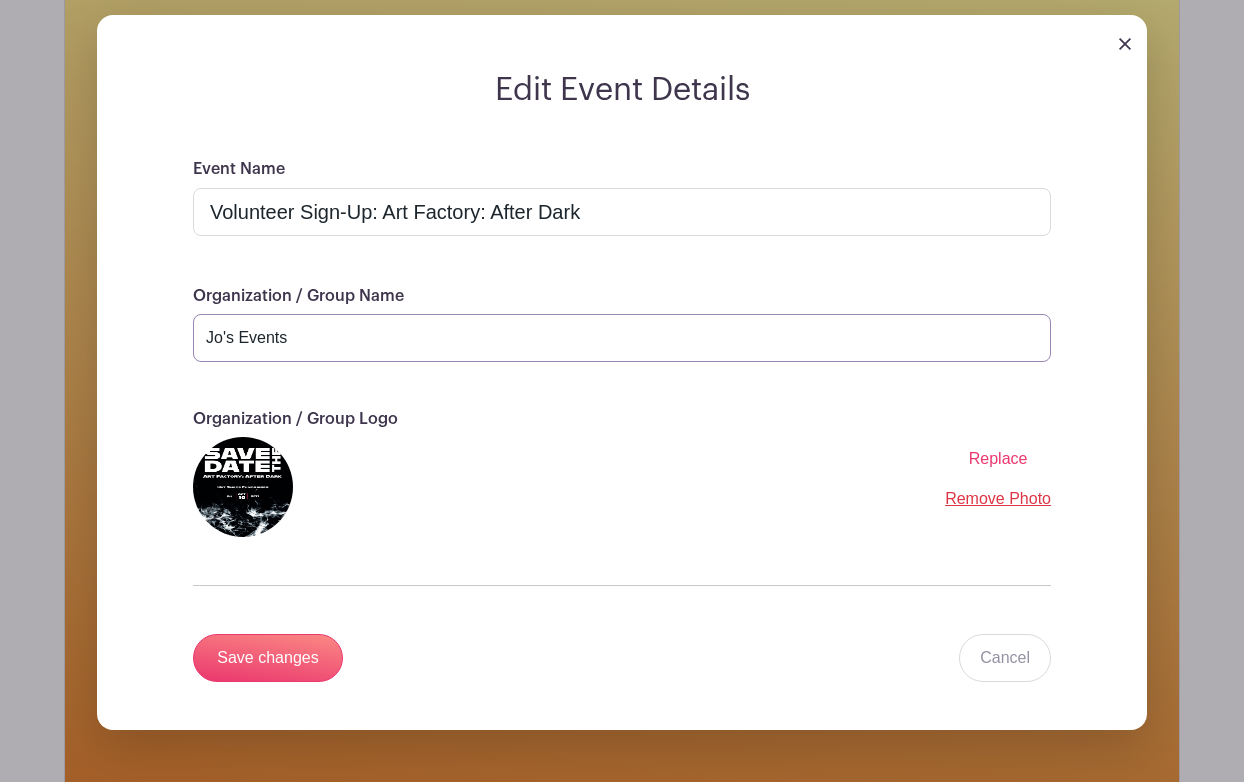 drag, startPoint x: 349, startPoint y: 328, endPoint x: 164, endPoint y: 324, distance: 185.04324 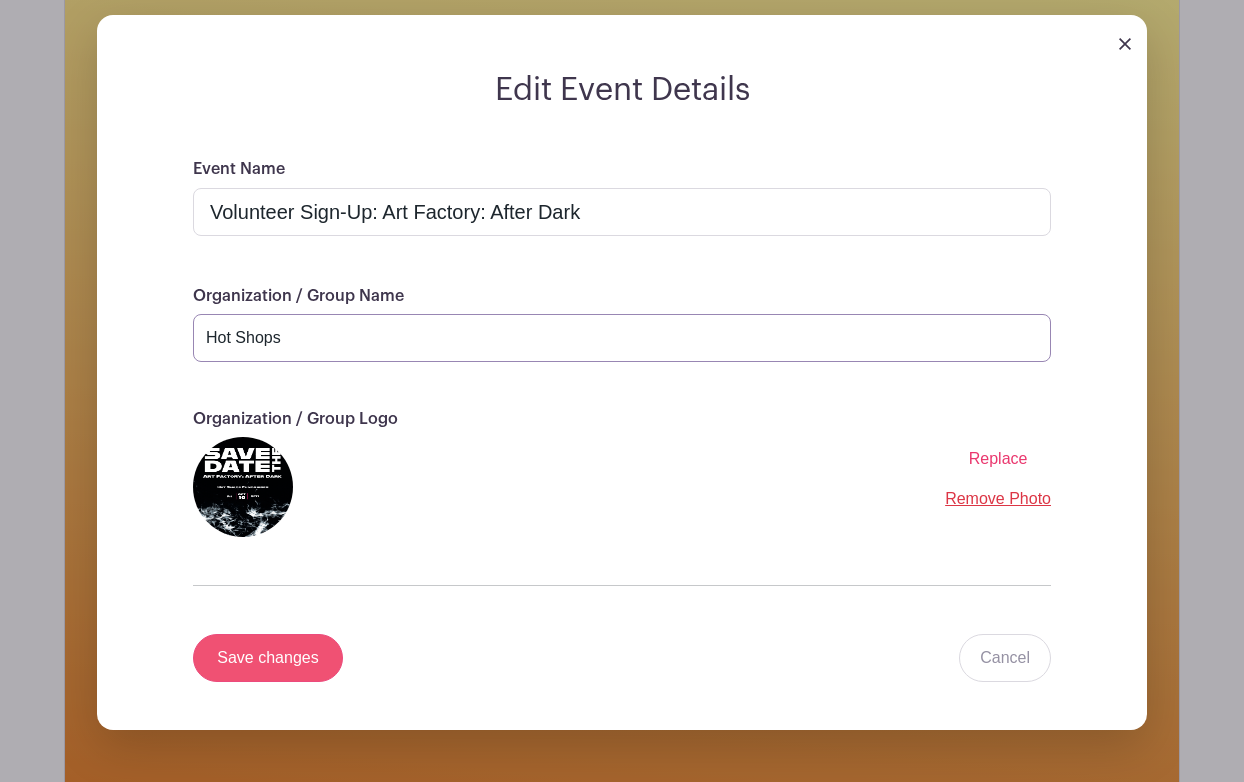 type on "Hot Shops" 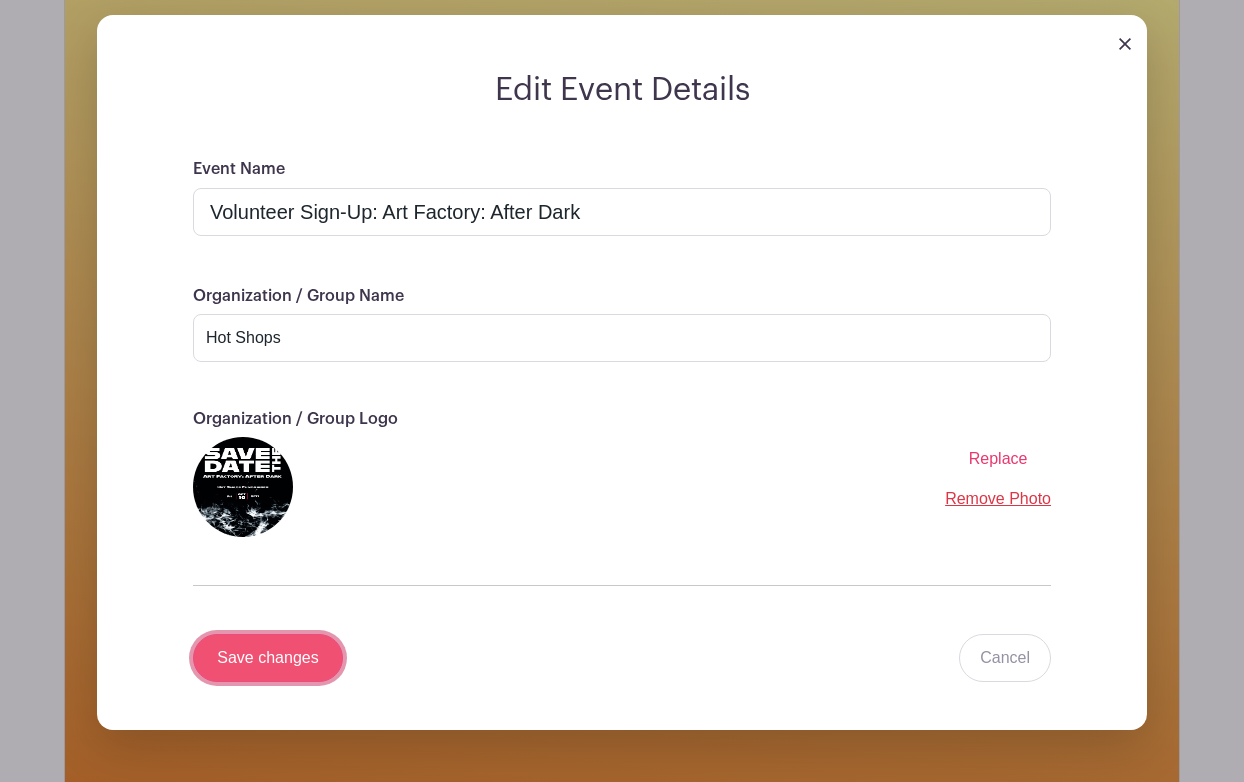 click on "Save changes" at bounding box center (268, 658) 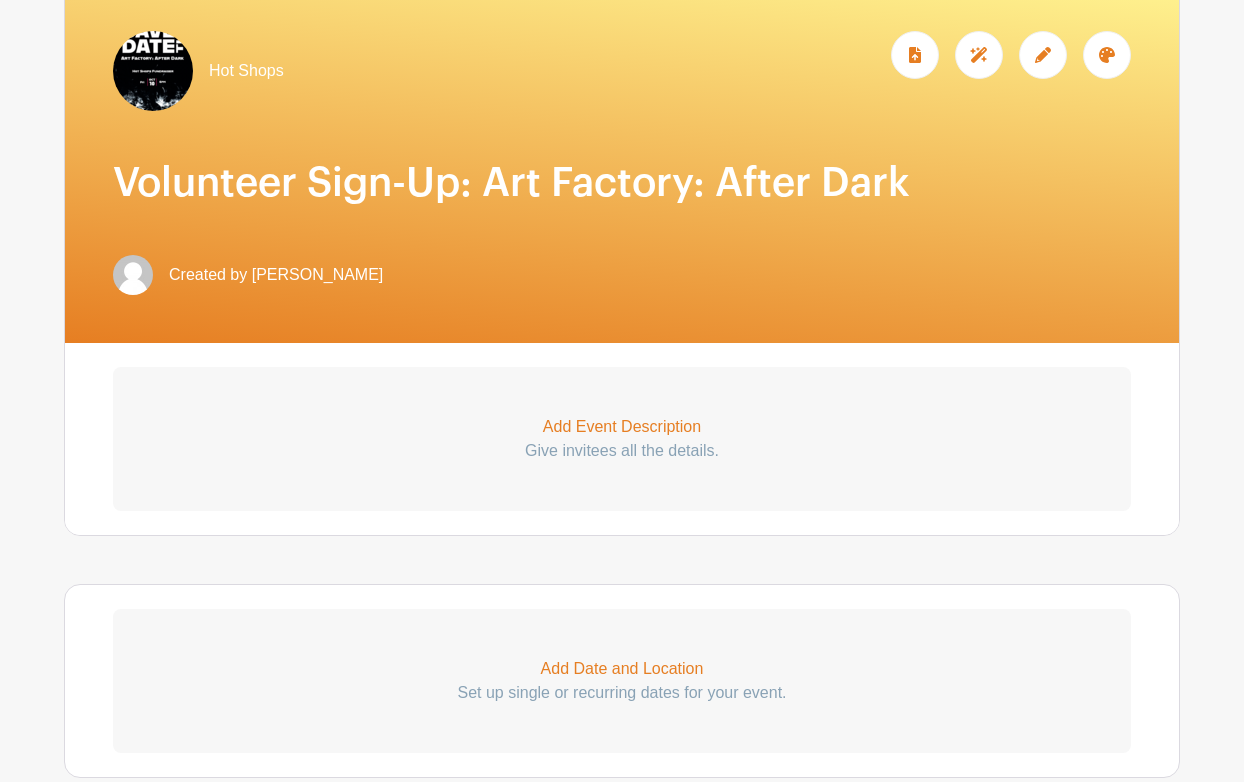 click on "Created by Jo Lang" at bounding box center [276, 275] 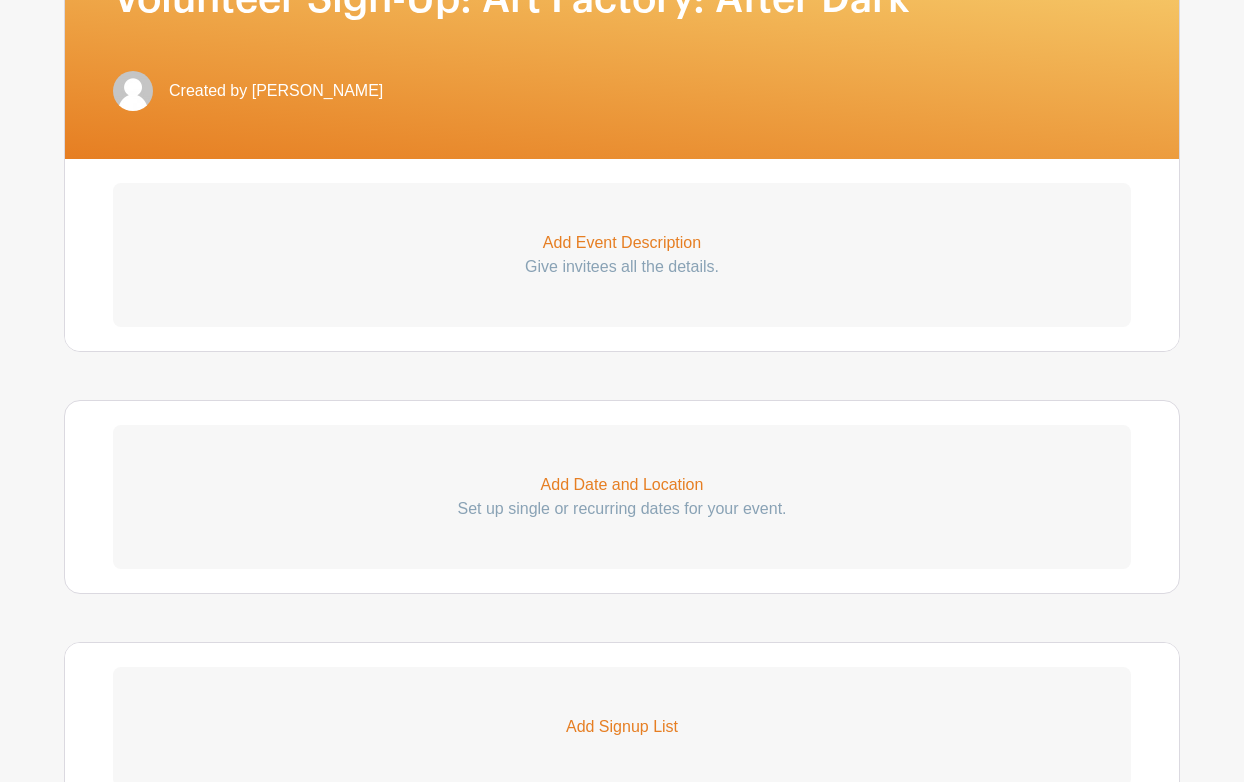 scroll, scrollTop: 729, scrollLeft: 0, axis: vertical 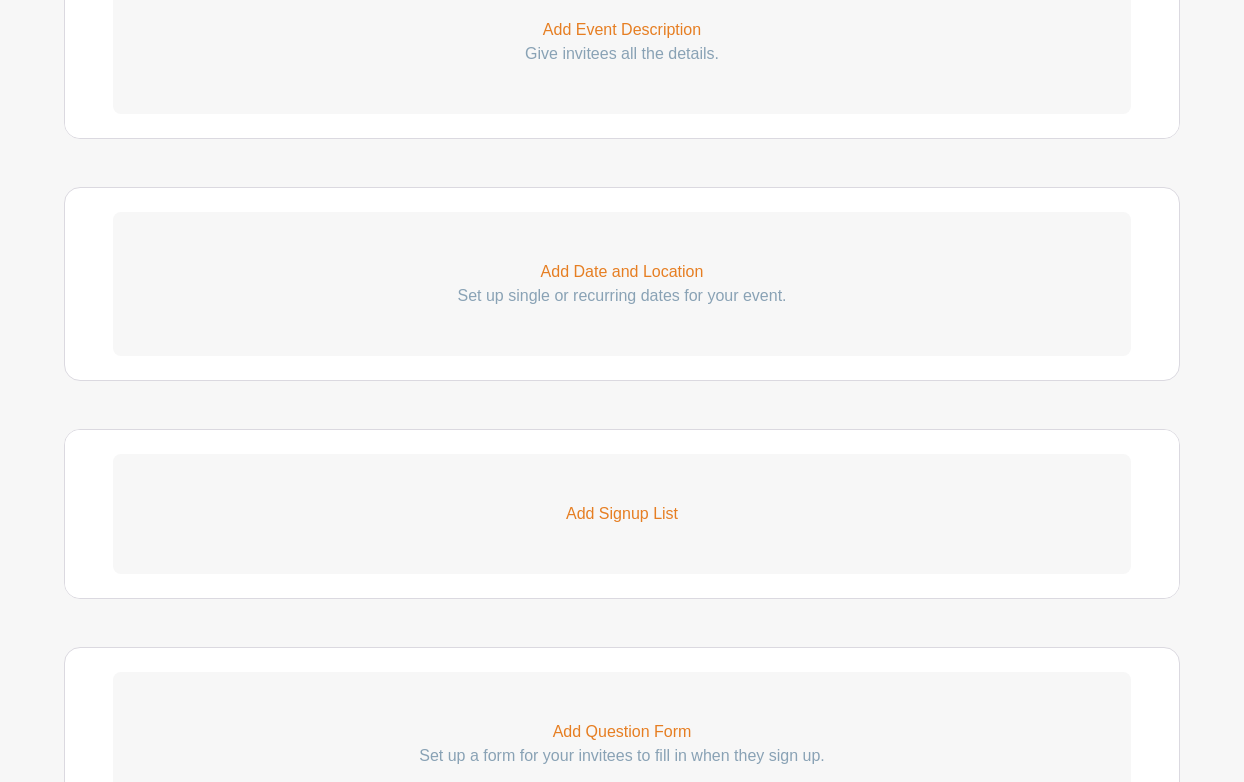 click on "Add Signup List" at bounding box center (622, 514) 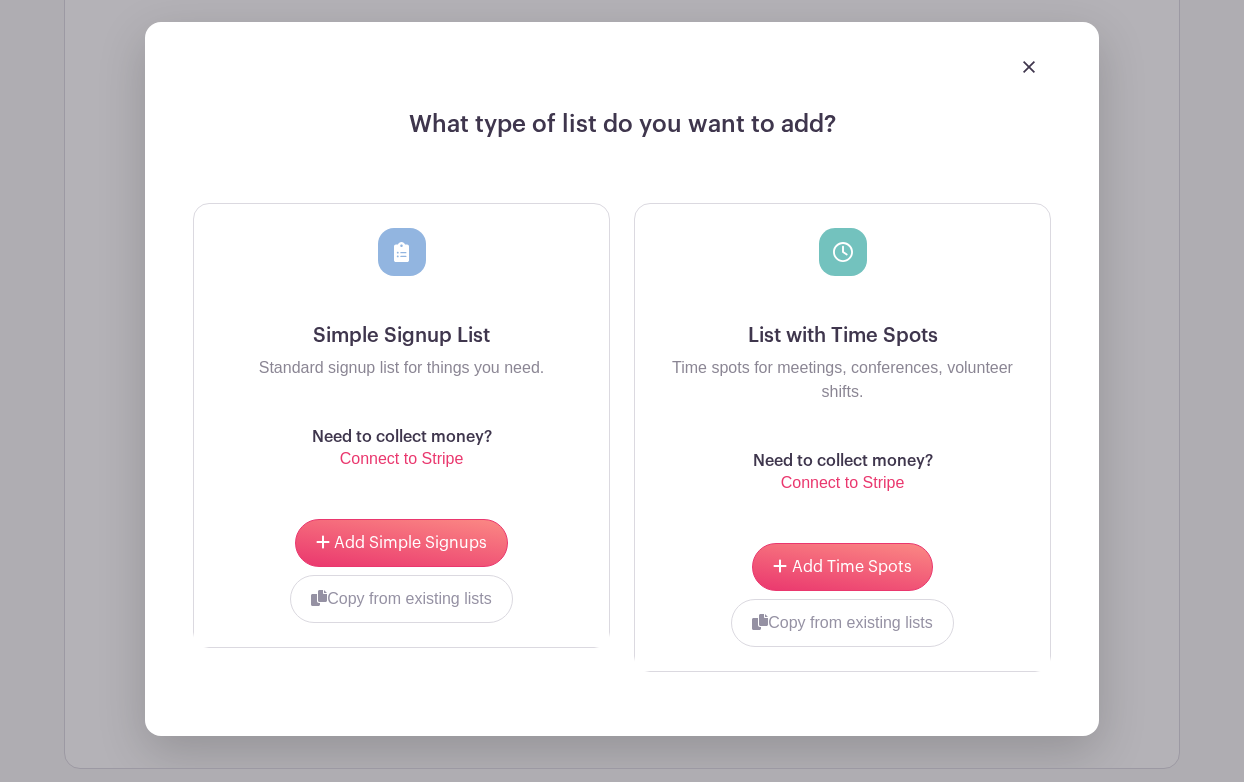 scroll, scrollTop: 1251, scrollLeft: 0, axis: vertical 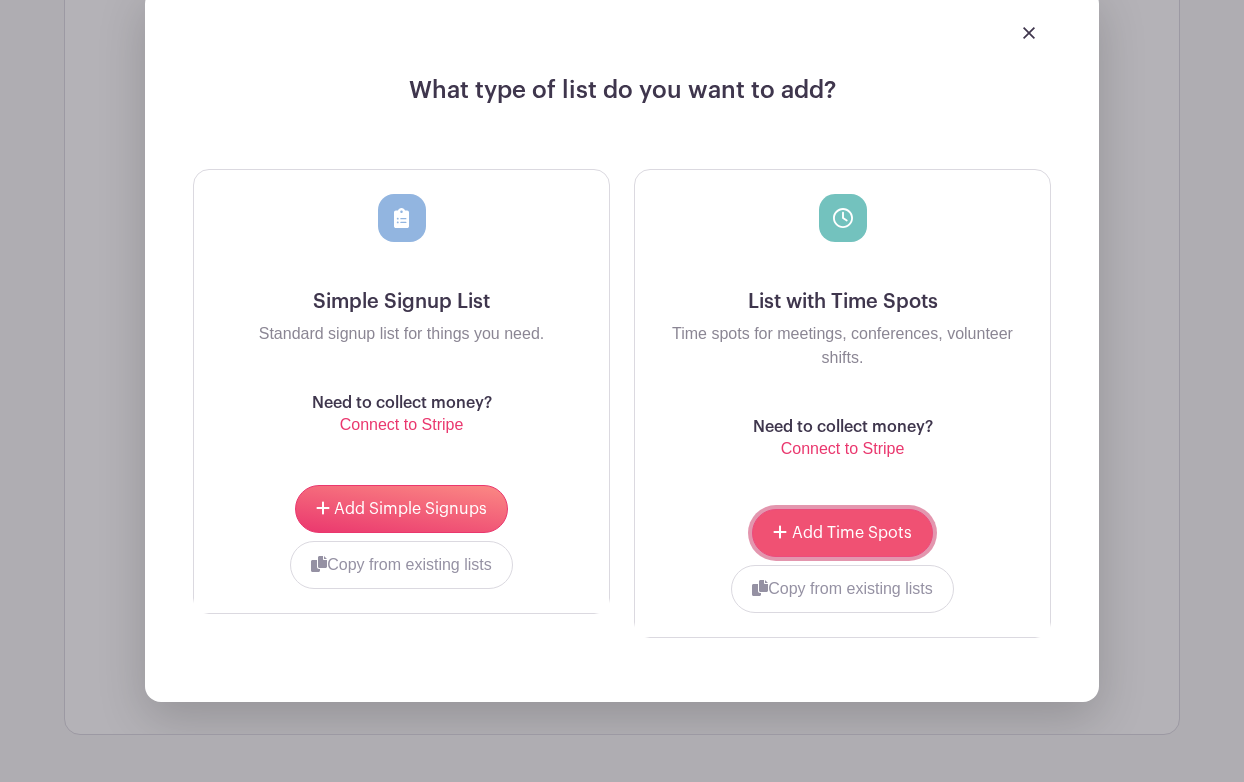 click on "Add Time Spots" at bounding box center [852, 533] 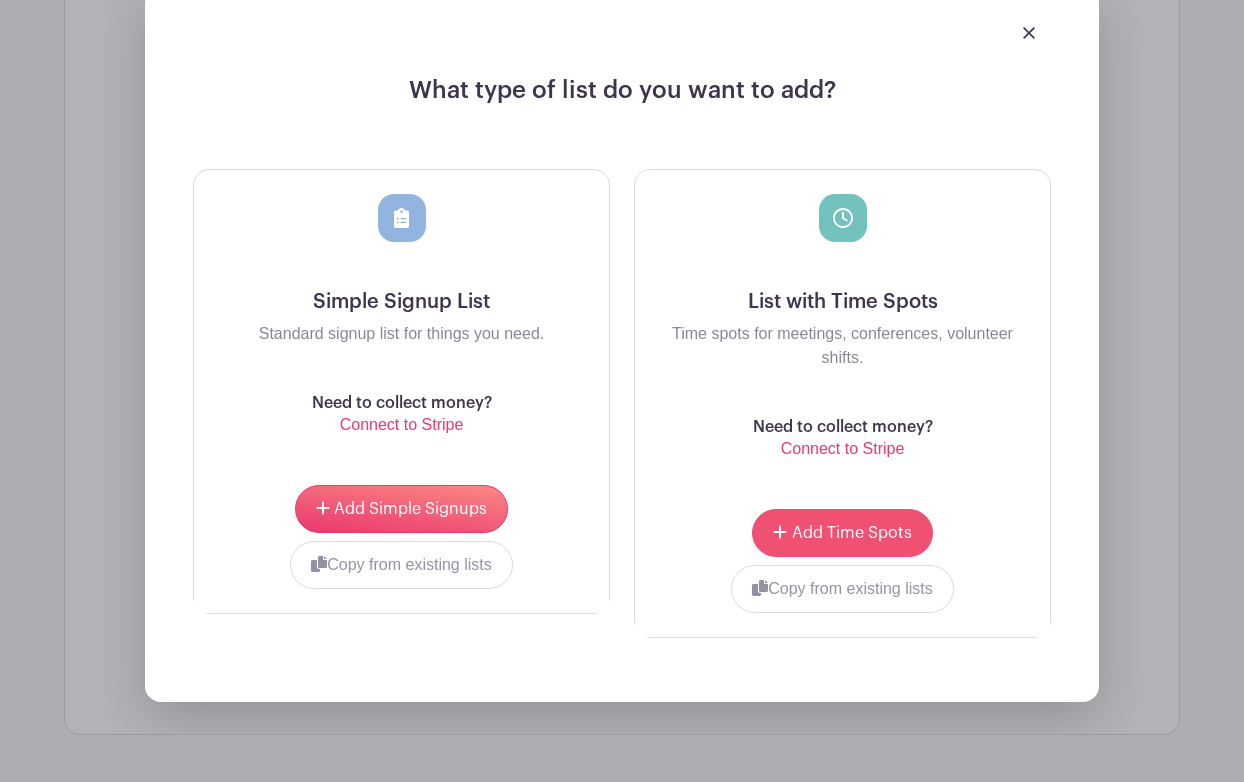 scroll, scrollTop: 1411, scrollLeft: 0, axis: vertical 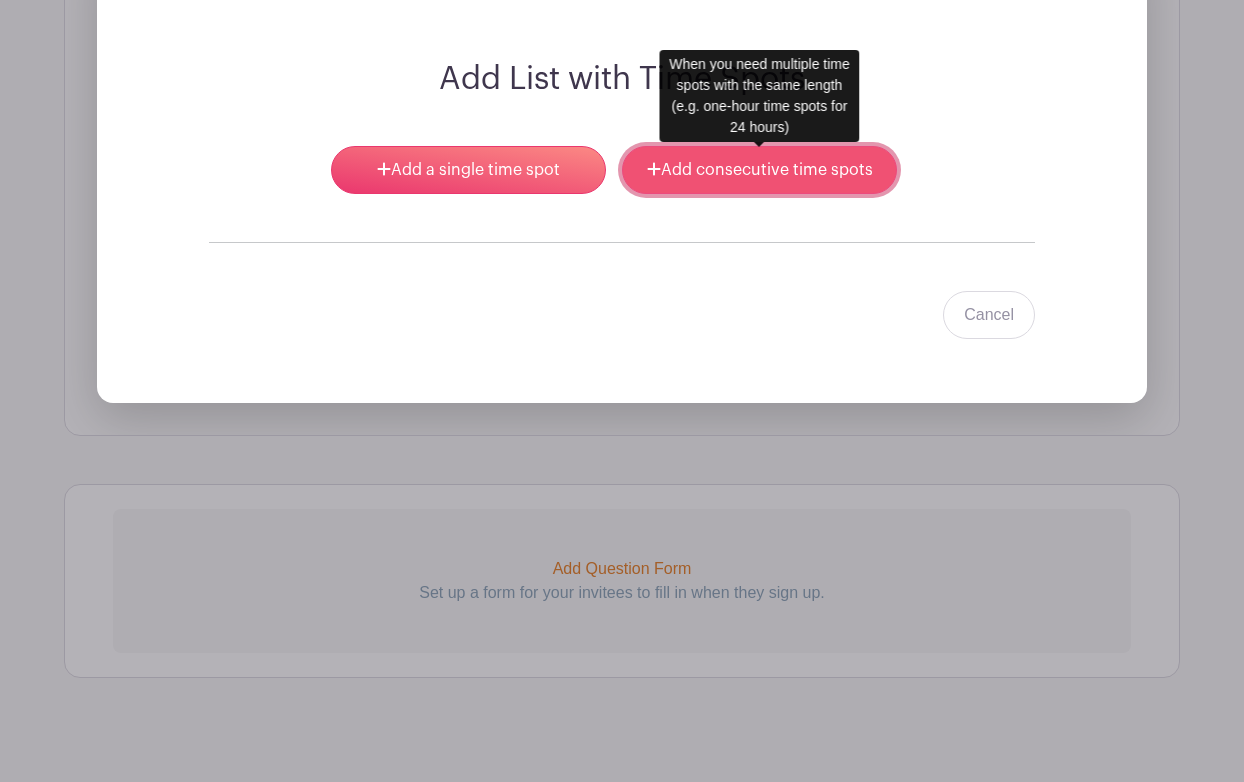 click on "Add consecutive time spots" at bounding box center [759, 170] 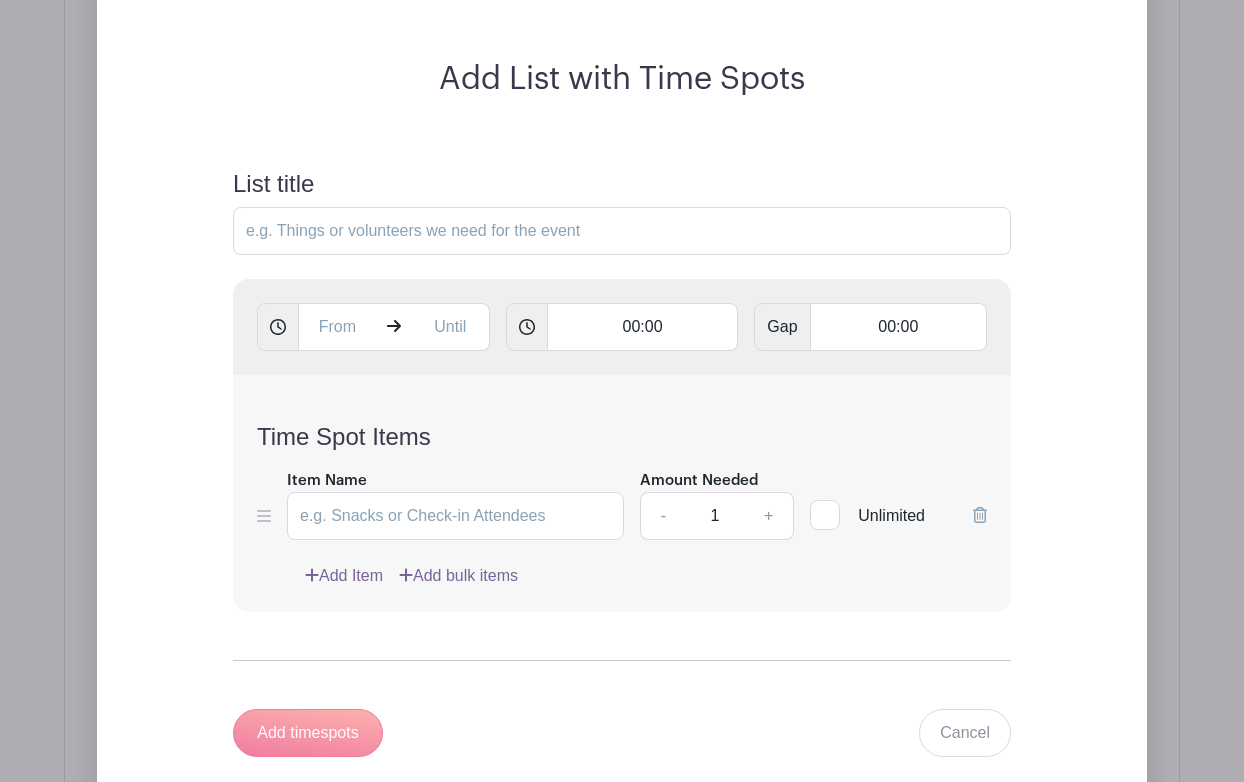 click on "List title" at bounding box center (622, 212) 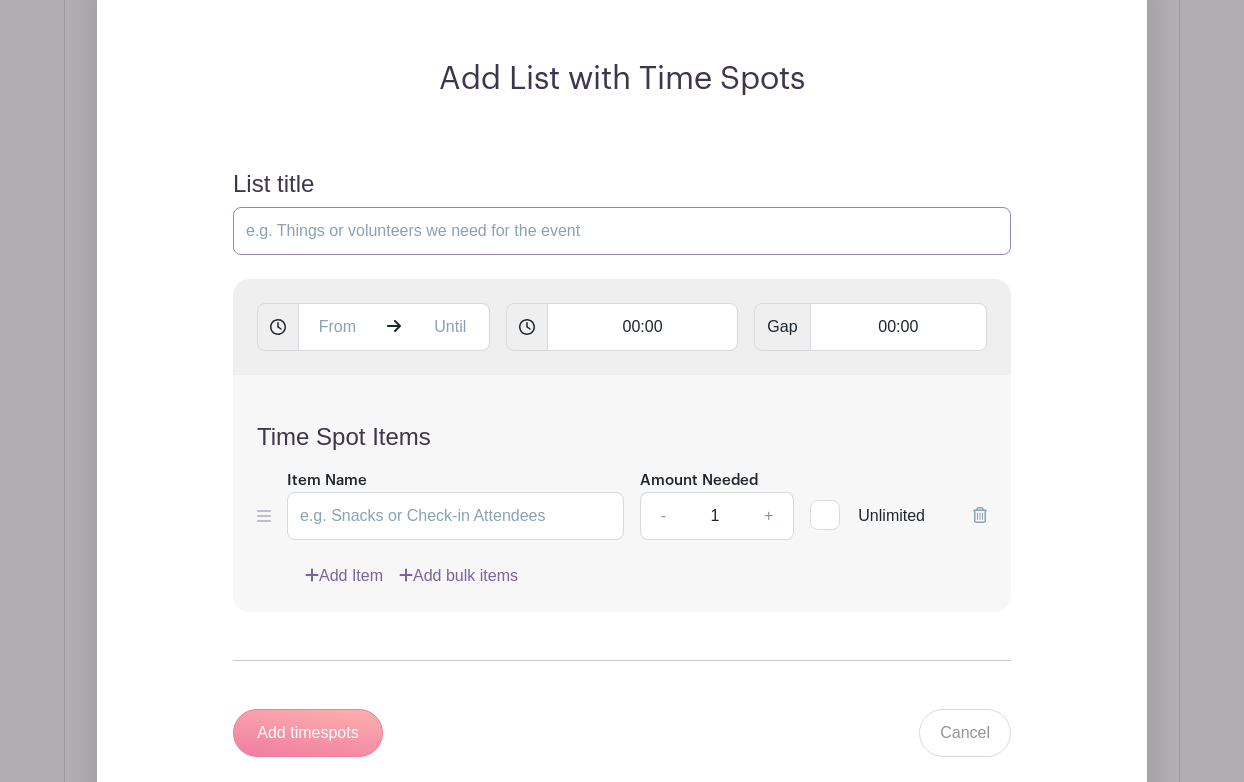 click on "List title" at bounding box center [622, 231] 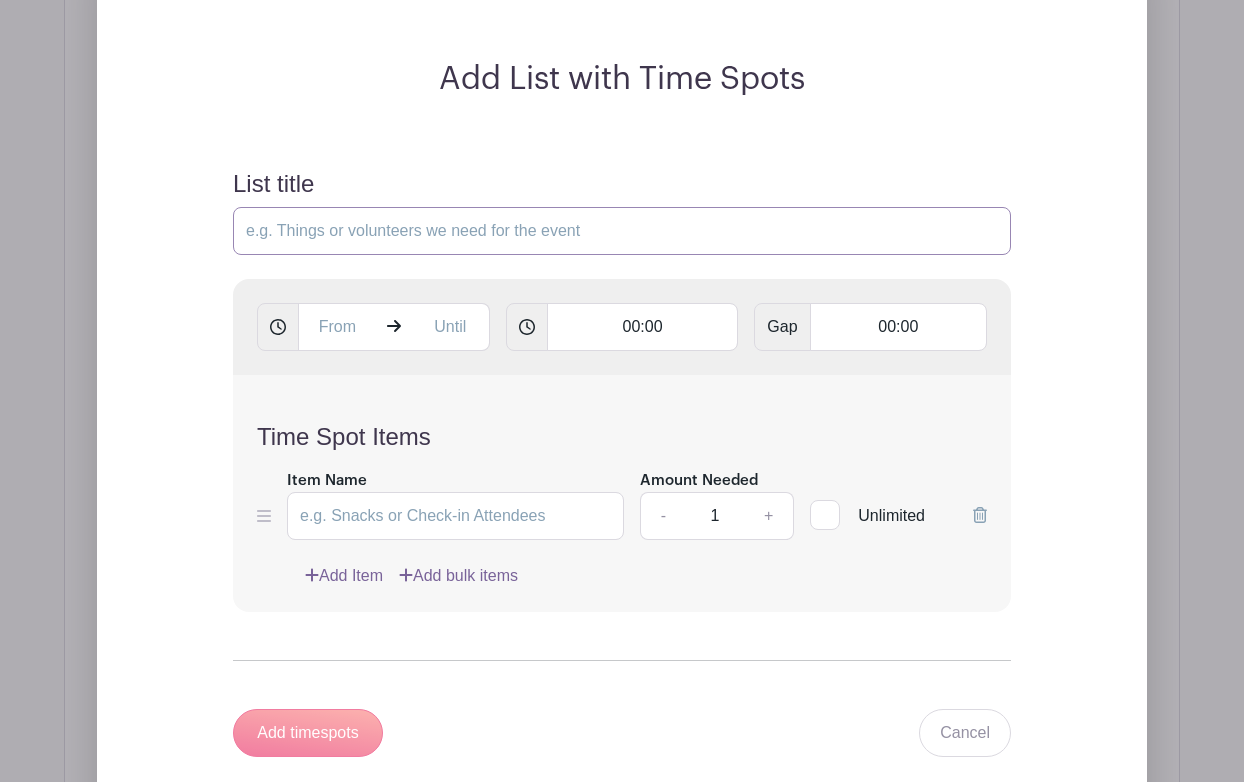 click on "List title" at bounding box center [622, 231] 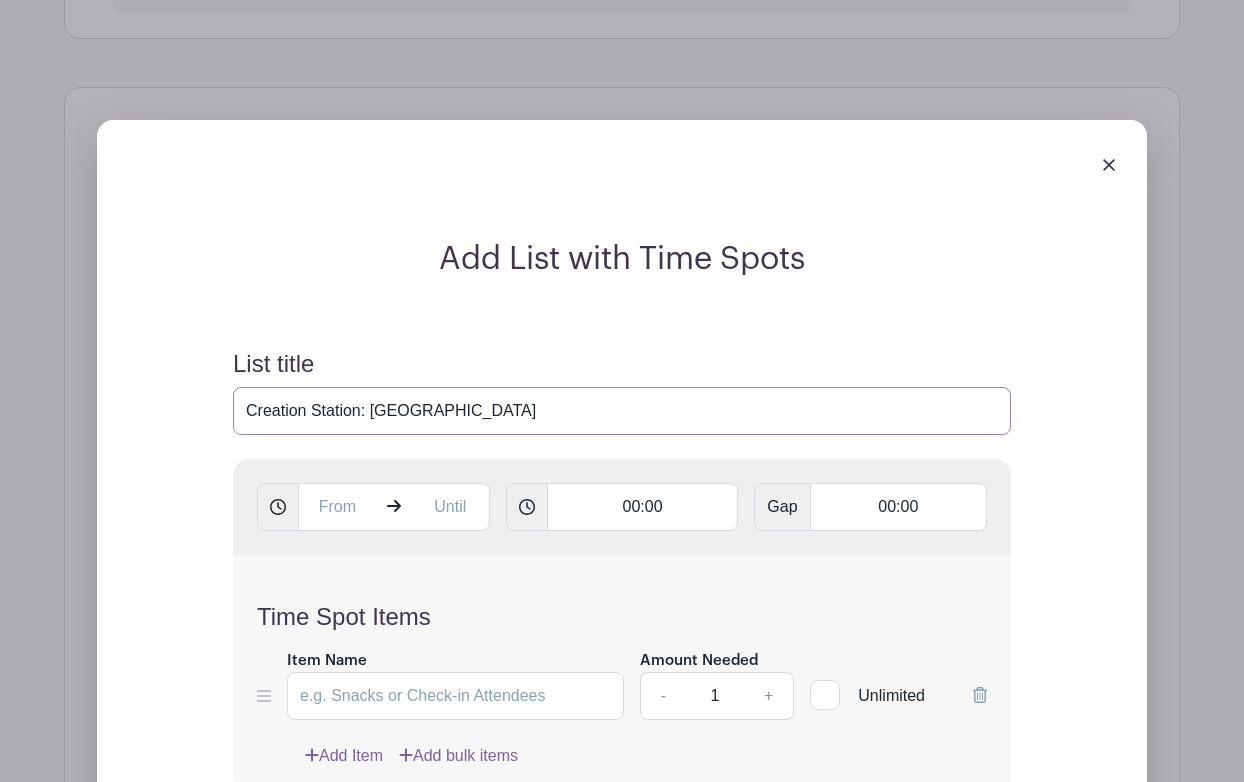 scroll, scrollTop: 1211, scrollLeft: 0, axis: vertical 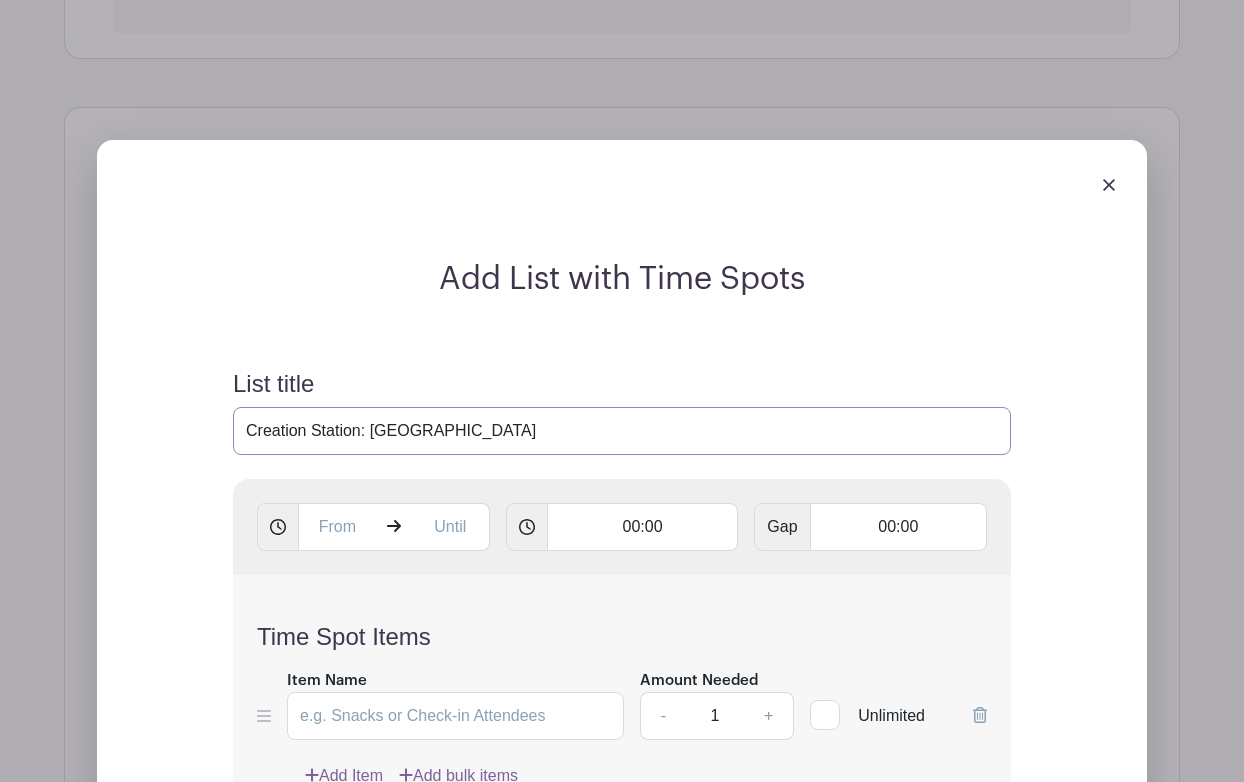 type on "Creation Station: 2nd Floor Landing" 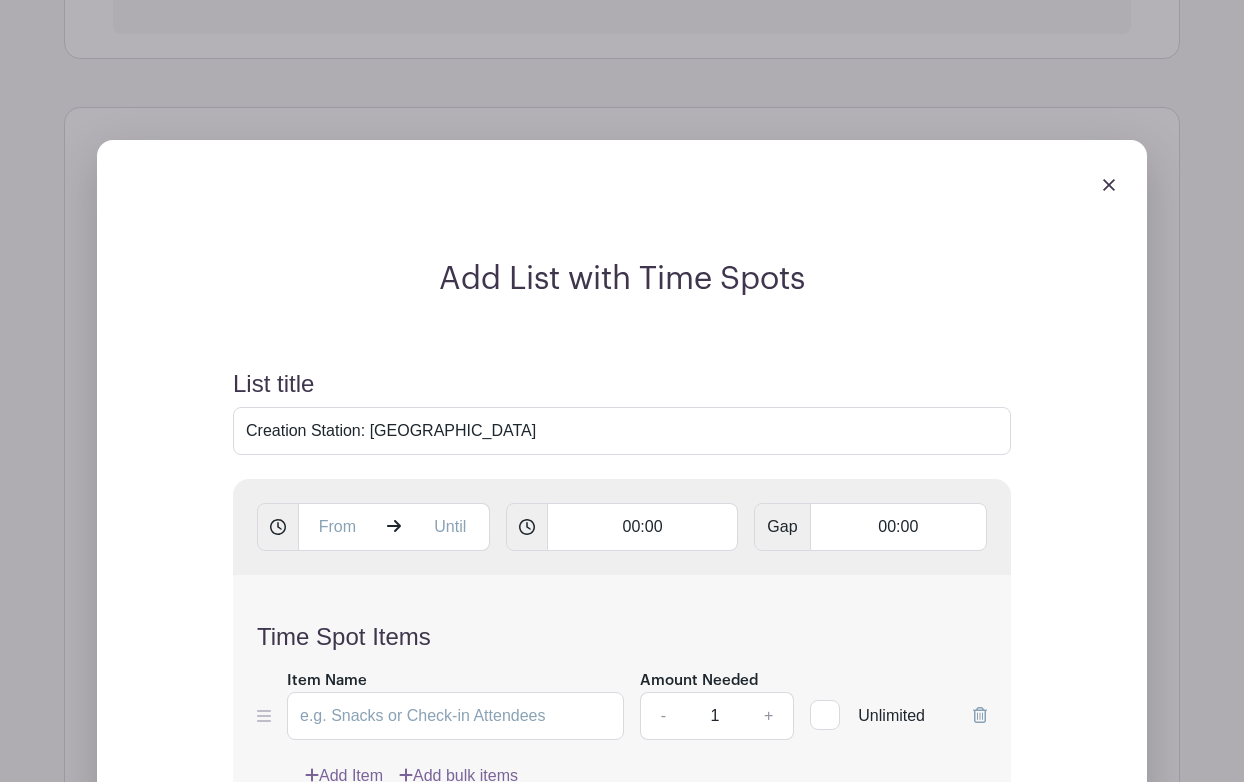 click at bounding box center (1109, 185) 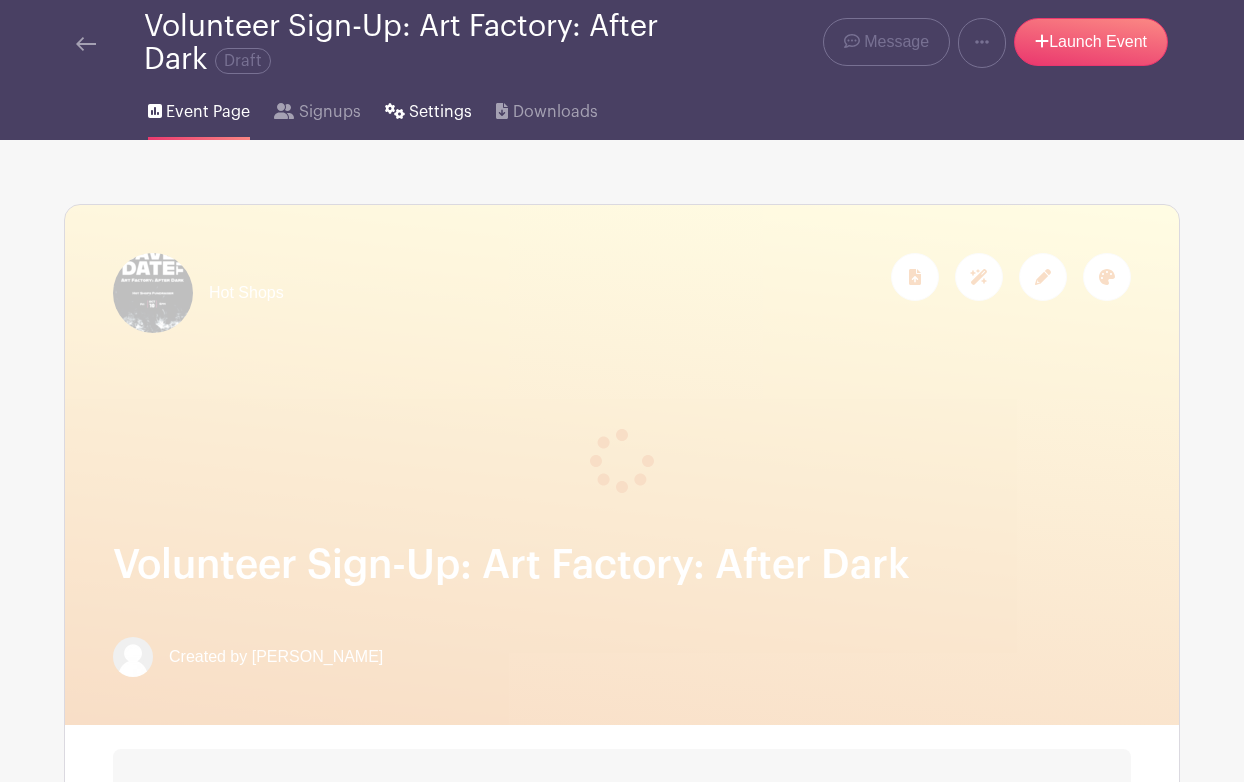 scroll, scrollTop: 44, scrollLeft: 0, axis: vertical 